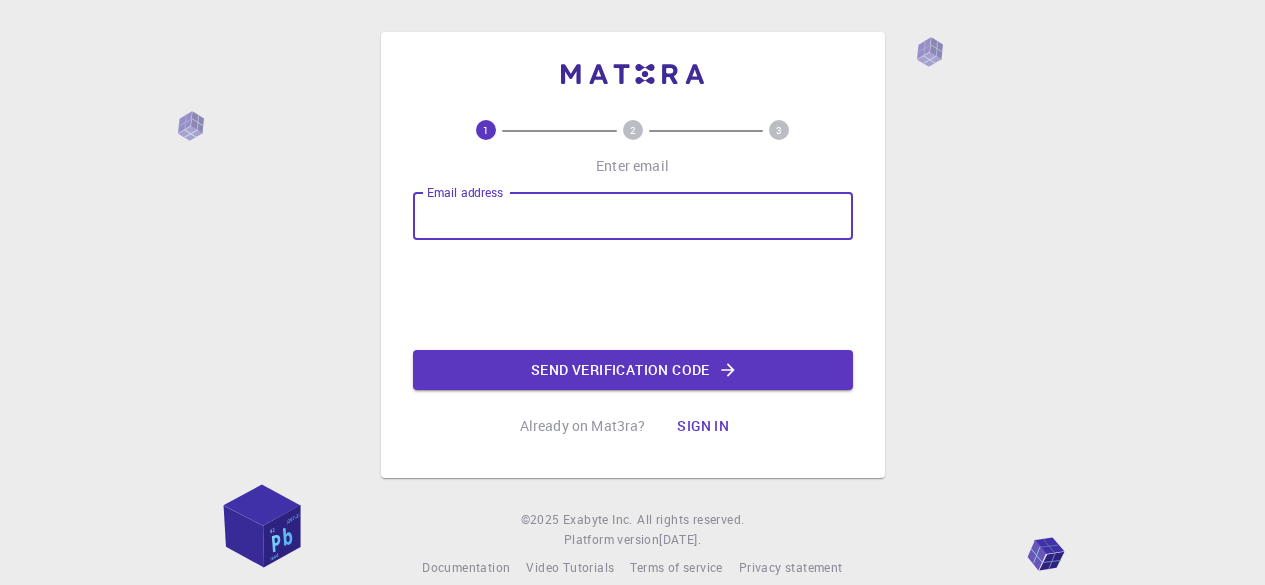 click on "Email address" at bounding box center [633, 216] 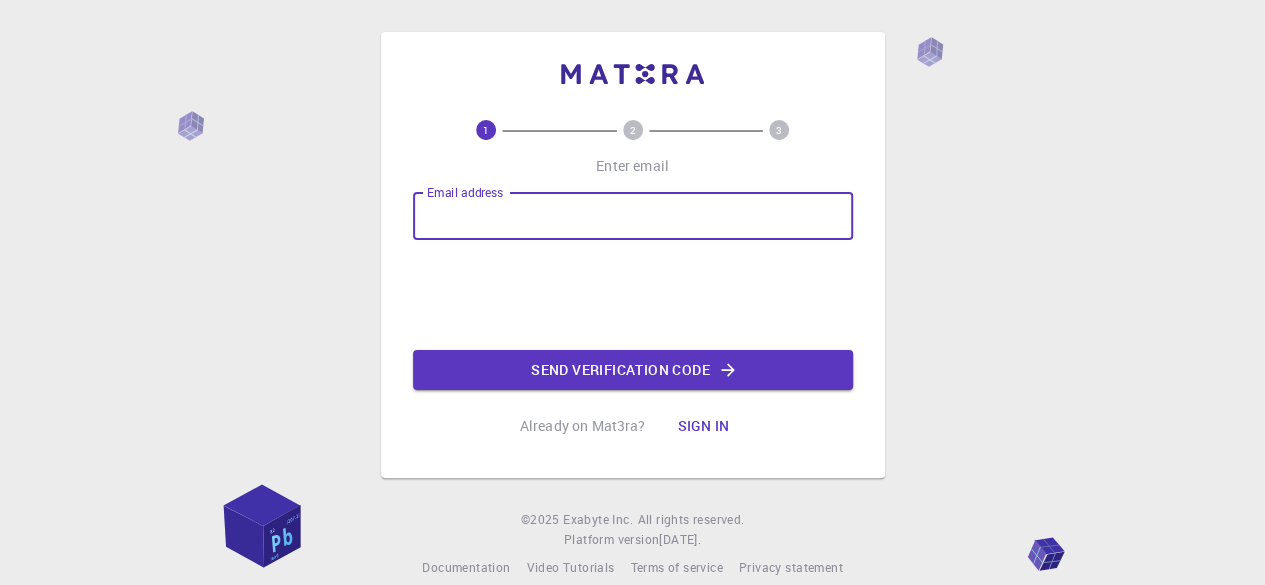scroll, scrollTop: 0, scrollLeft: 0, axis: both 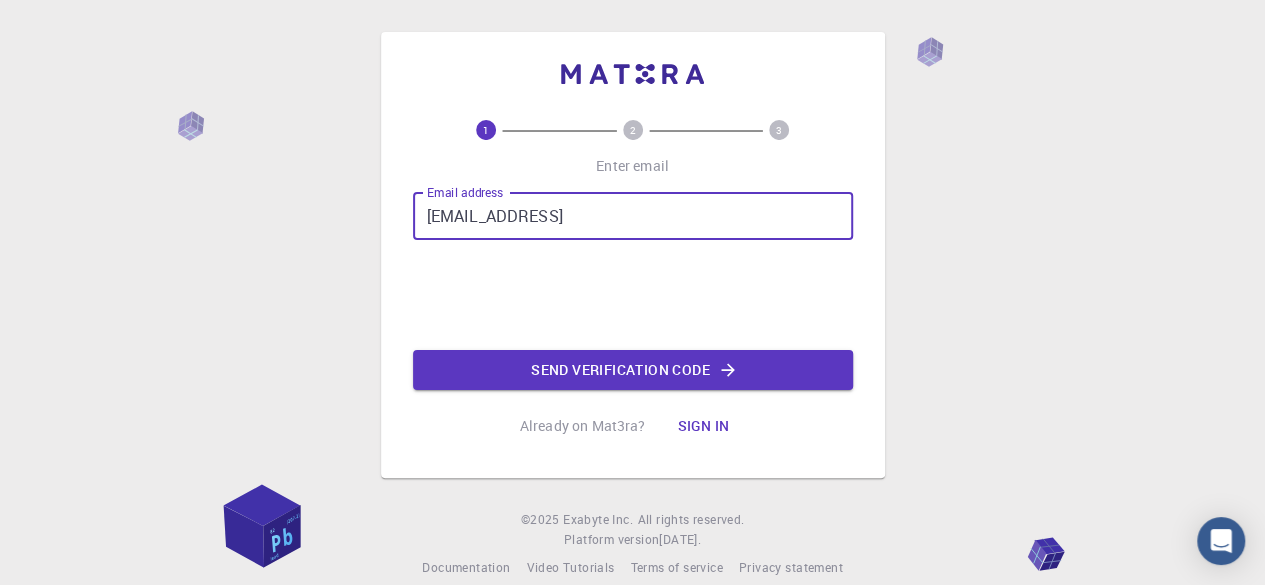type on "[EMAIL_ADDRESS][DOMAIN_NAME]" 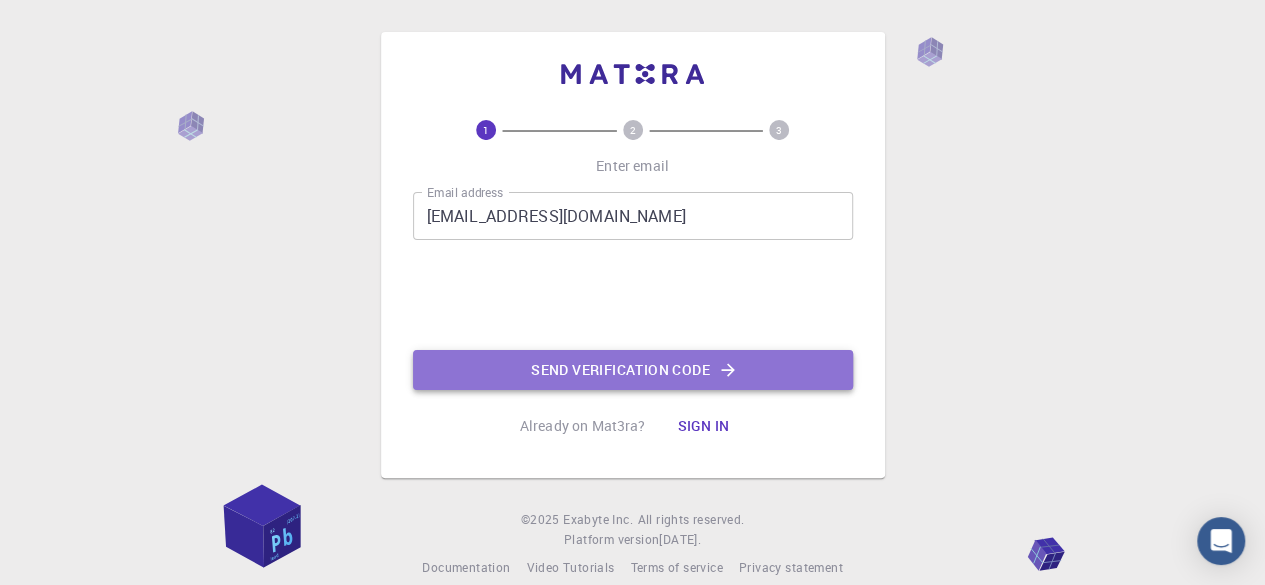 click on "Send verification code" 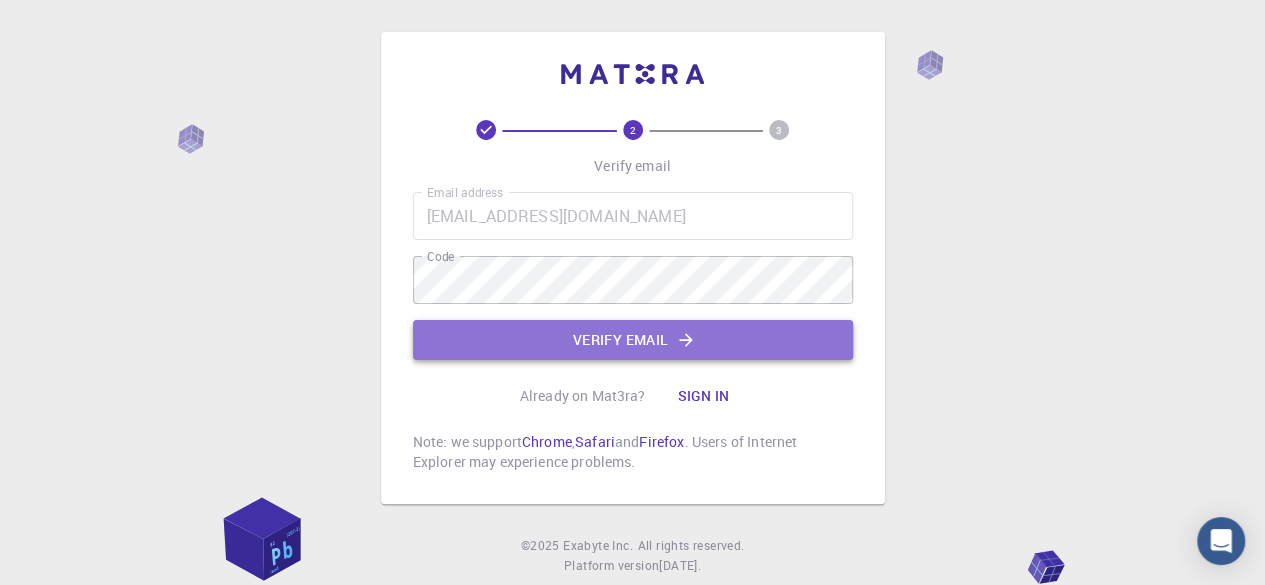 click on "Verify email" 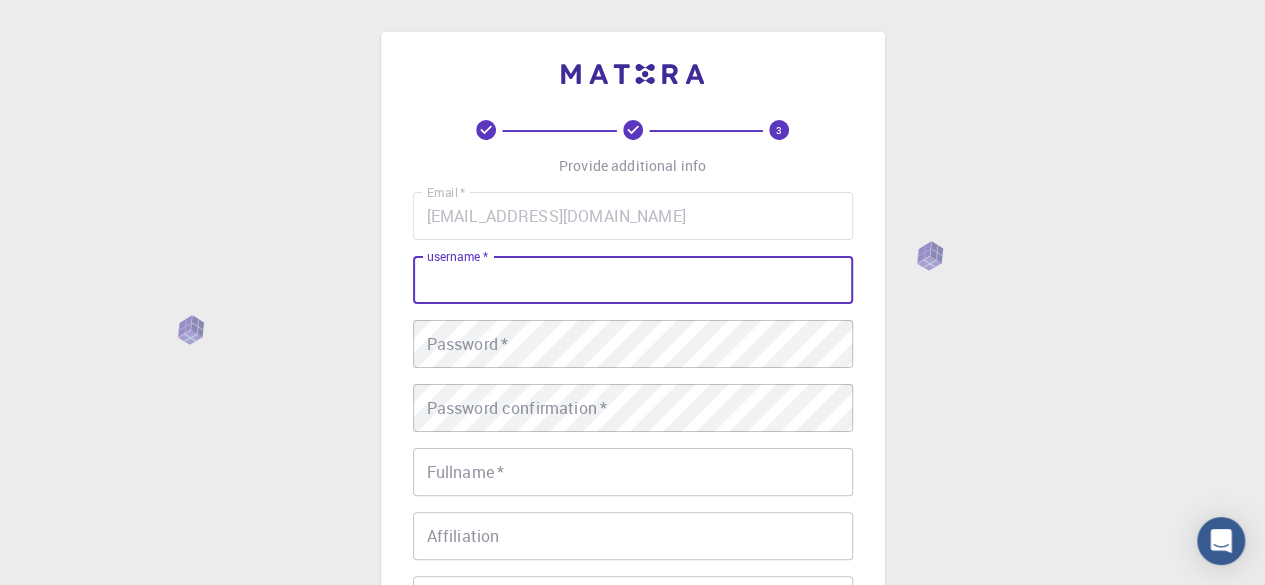 click on "username   *" at bounding box center [633, 280] 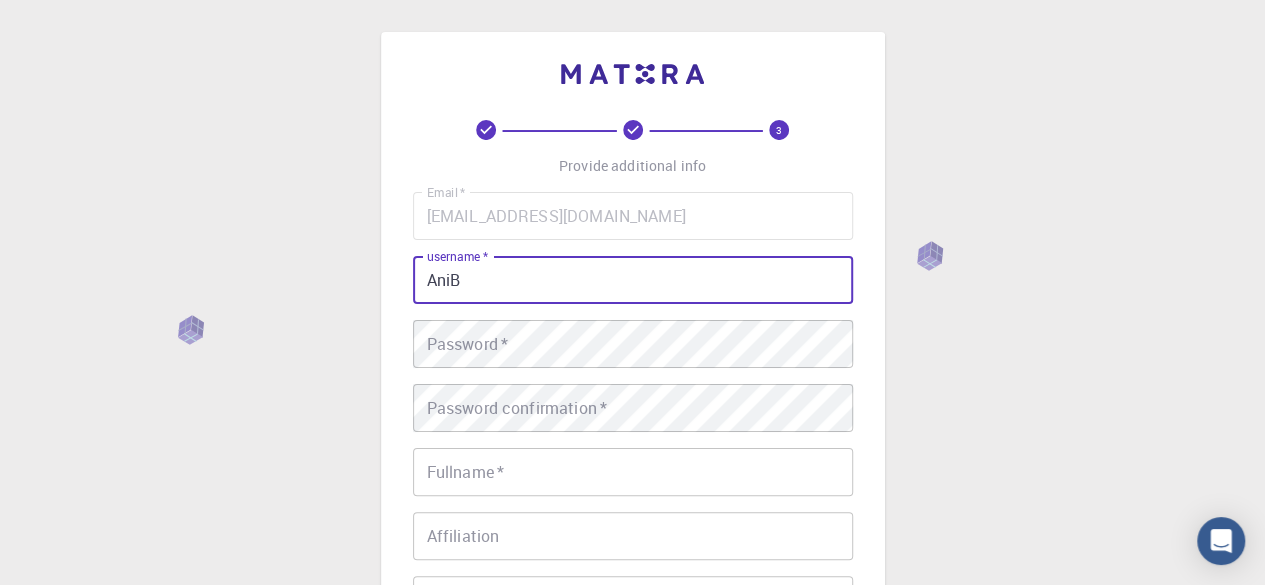 type on "AniB" 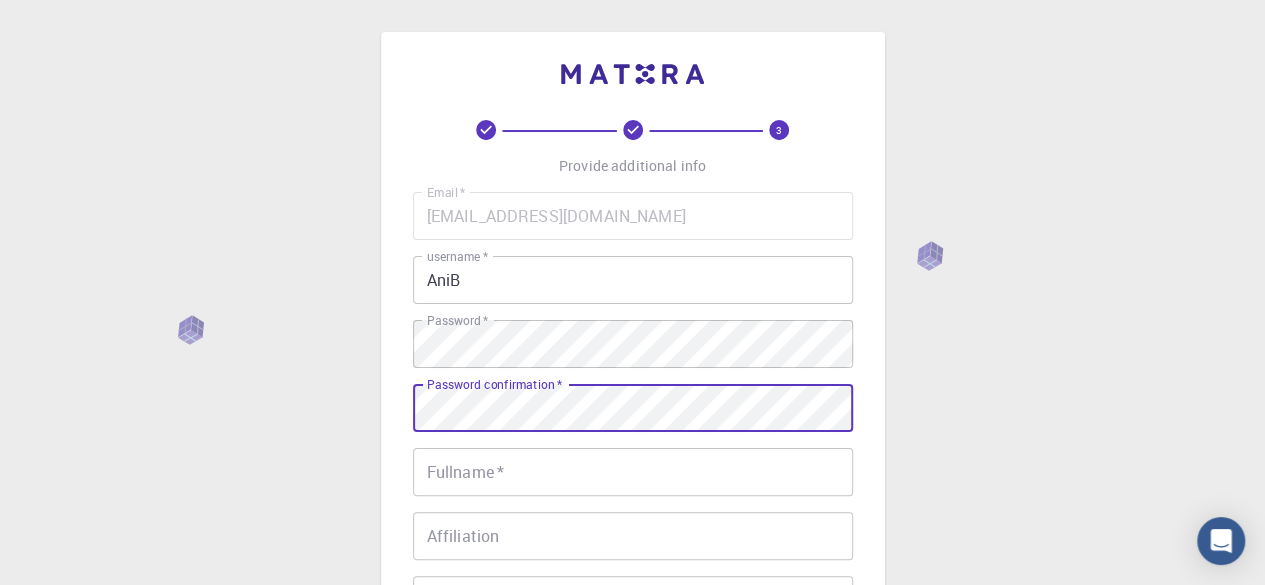 click on "Fullname   *" at bounding box center (633, 472) 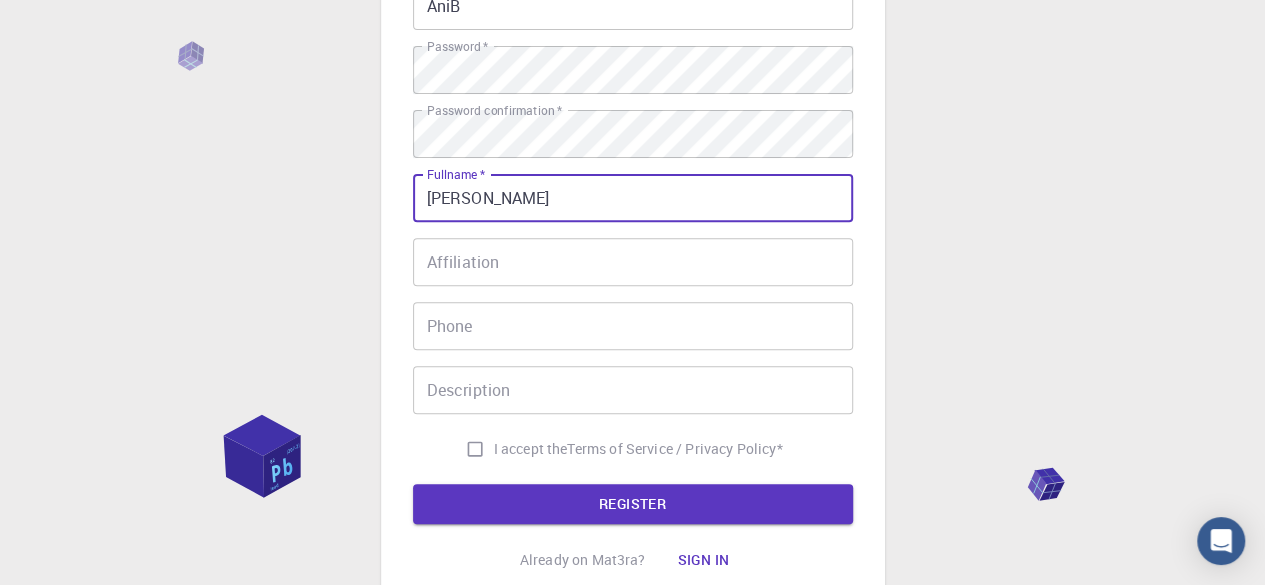 scroll, scrollTop: 400, scrollLeft: 0, axis: vertical 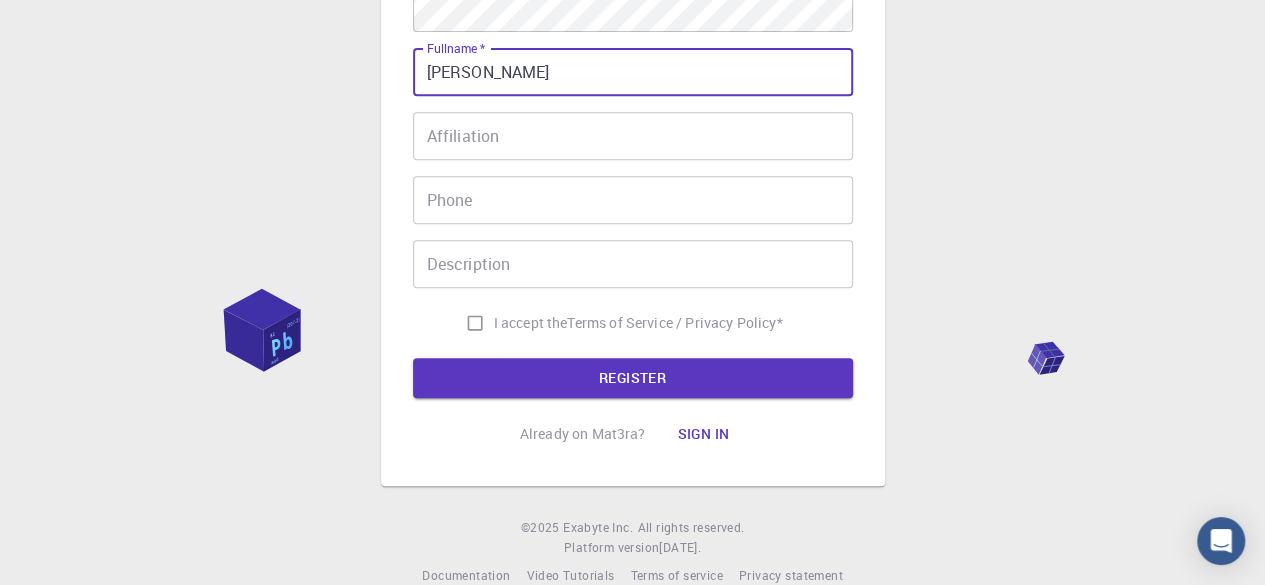 type on "[PERSON_NAME]" 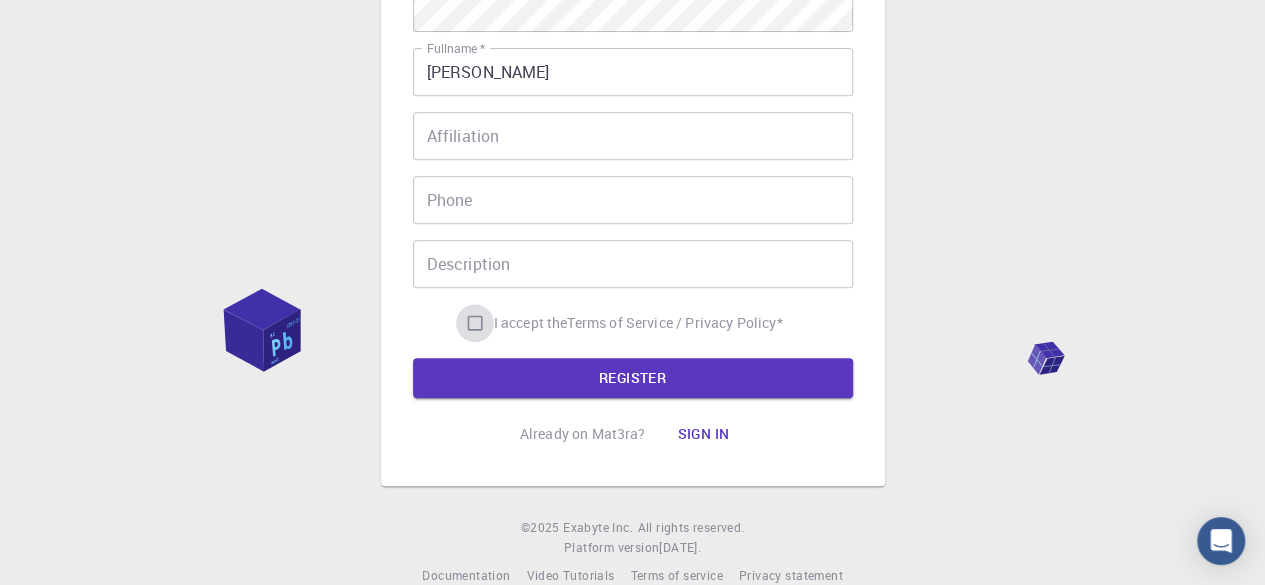 click on "I accept the  Terms of Service / Privacy Policy  *" at bounding box center (475, 323) 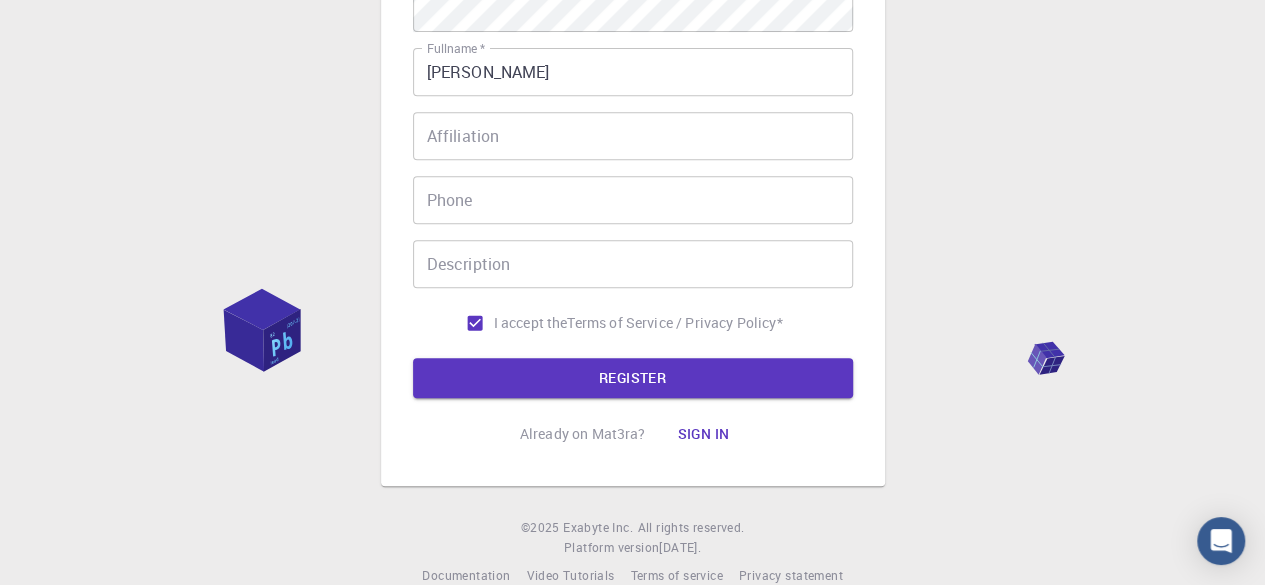 click on "Email   * b.aniruddha4@gmail.com Email   * username   * AniB username   * Password   * Password   * Password confirmation   * Password confirmation   * Fullname   * Aniruddha Fullname   * Affiliation Affiliation Phone Phone Description Description I accept the  Terms of Service / Privacy Policy  * REGISTER" at bounding box center (633, 95) 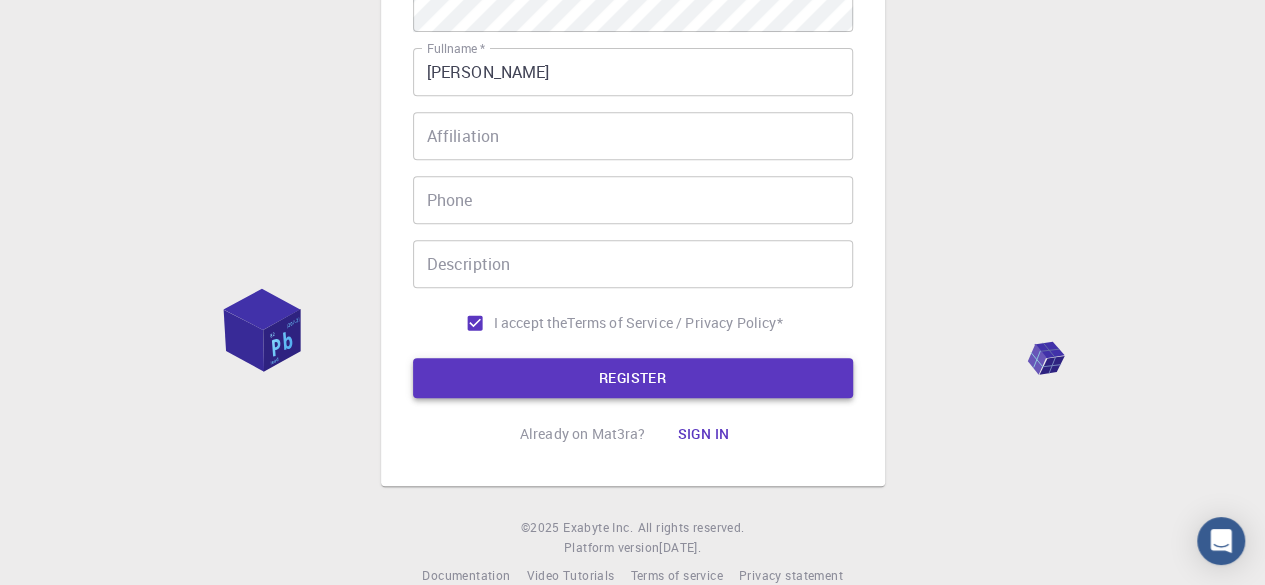 click on "REGISTER" at bounding box center [633, 378] 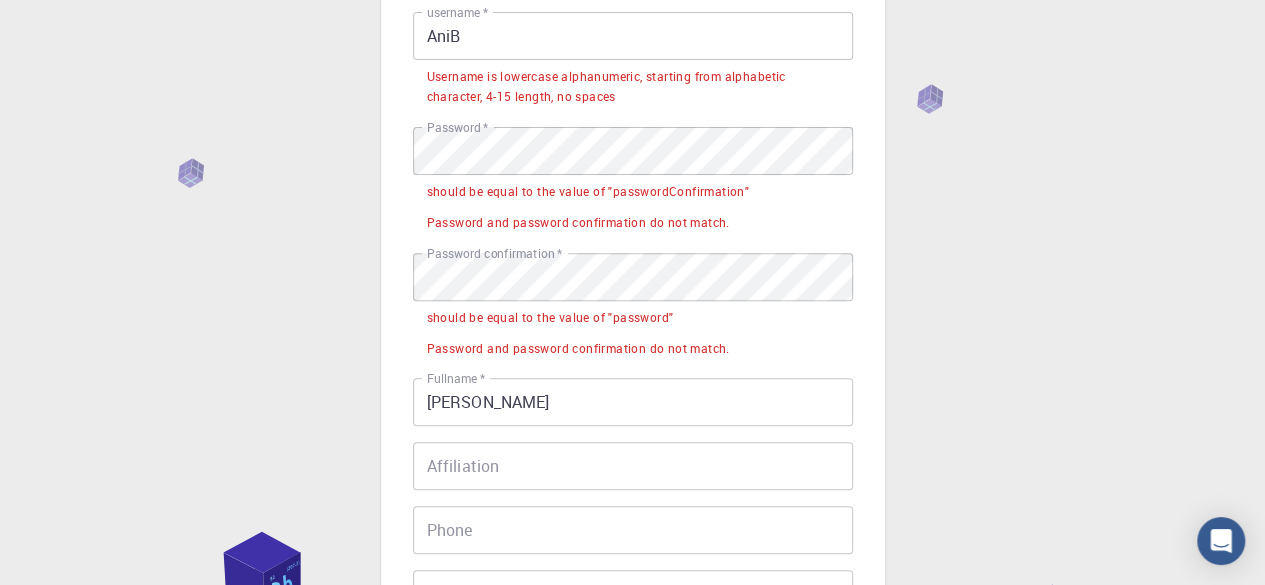 scroll, scrollTop: 212, scrollLeft: 0, axis: vertical 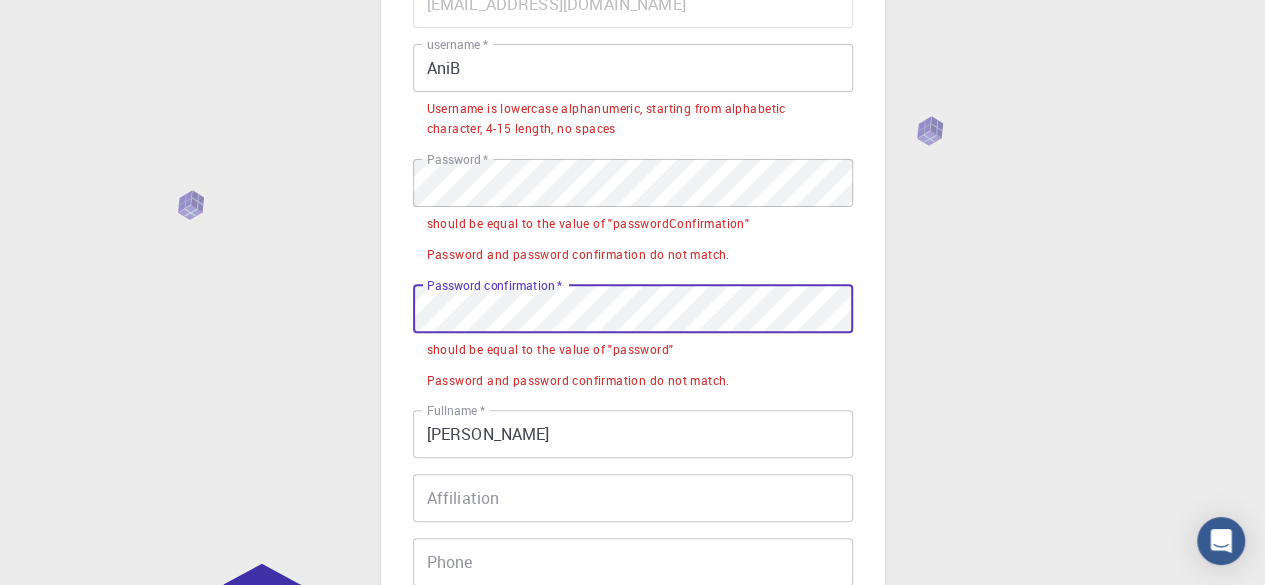 click on "3 Provide additional info Email   * b.aniruddha4@gmail.com Email   * username   * AniB username   * Username is lowercase alphanumeric, starting from alphabetic character, 4-15 length, no spaces Password   * Password   * should be equal to the value of "passwordConfirmation" Password and password confirmation do not match. Password confirmation   * Password confirmation   * should be equal to the value of "password" Password and password confirmation do not match. Fullname   * Aniruddha Fullname   * Affiliation Affiliation Phone Phone Description Description I accept the  Terms of Service / Privacy Policy  * REGISTER Already on Mat3ra? Sign in ©  2025   Exabyte Inc.   All rights reserved. Platform version  2025.7.24 . Documentation Video Tutorials Terms of service Privacy statement" at bounding box center [632, 384] 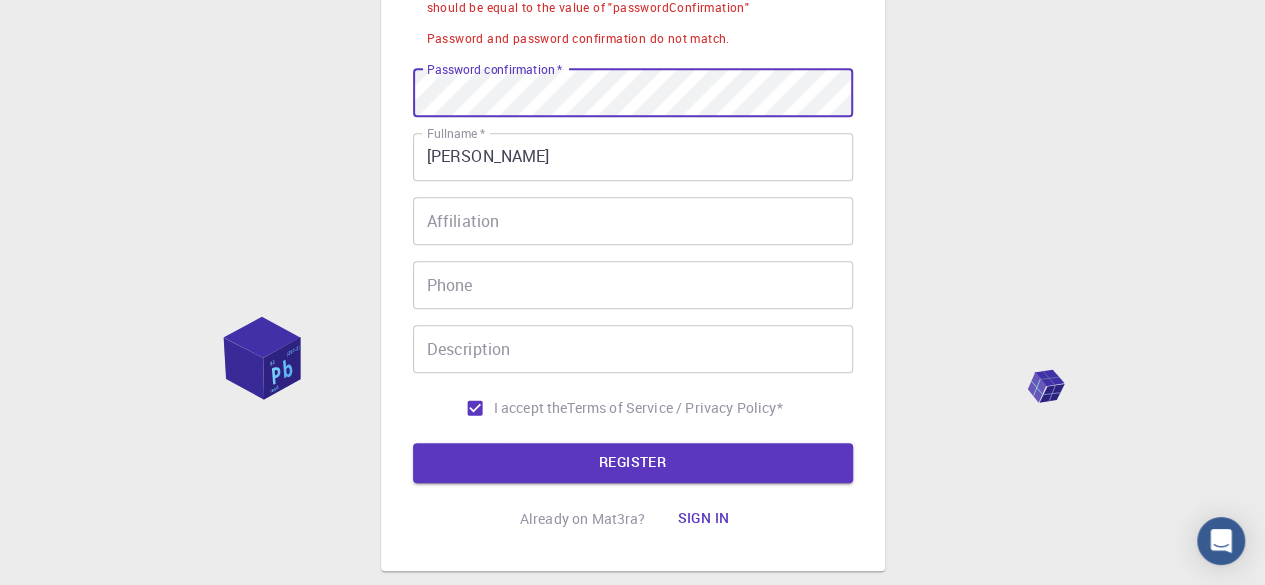 scroll, scrollTop: 547, scrollLeft: 0, axis: vertical 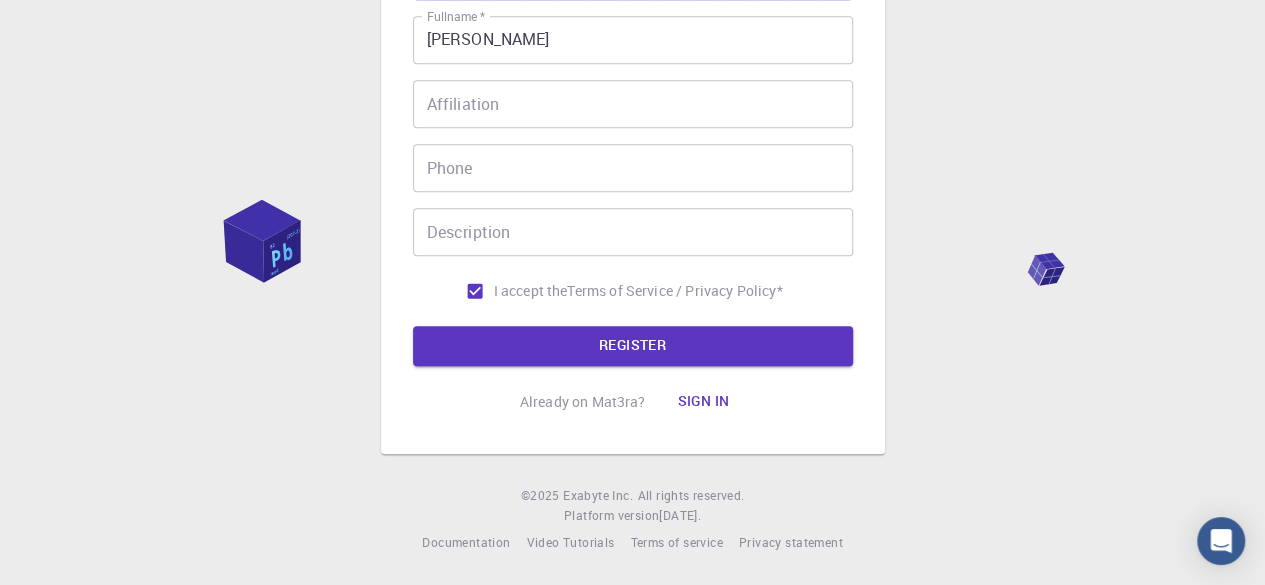 click on "3 Provide additional info Email   * b.aniruddha4@gmail.com Email   * username   * AniB username   * Username is lowercase alphanumeric, starting from alphabetic character, 4-15 length, no spaces Password   * Password   * should be equal to the value of "passwordConfirmation" Password and password confirmation do not match. Password confirmation   * Password confirmation   * Fullname   * Aniruddha Fullname   * Affiliation Affiliation Phone Phone Description Description I accept the  Terms of Service / Privacy Policy  * REGISTER Already on Mat3ra? Sign in ©  2025   Exabyte Inc.   All rights reserved. Platform version  2025.7.24 . Documentation Video Tutorials Terms of service Privacy statement" at bounding box center [632, 20] 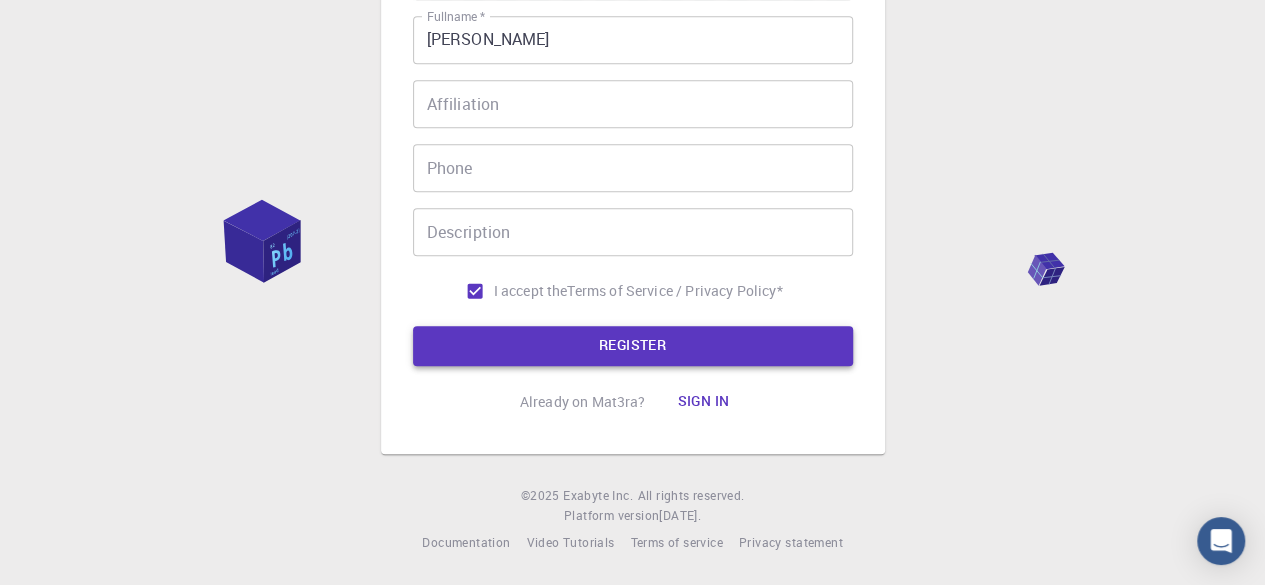click on "REGISTER" at bounding box center (633, 346) 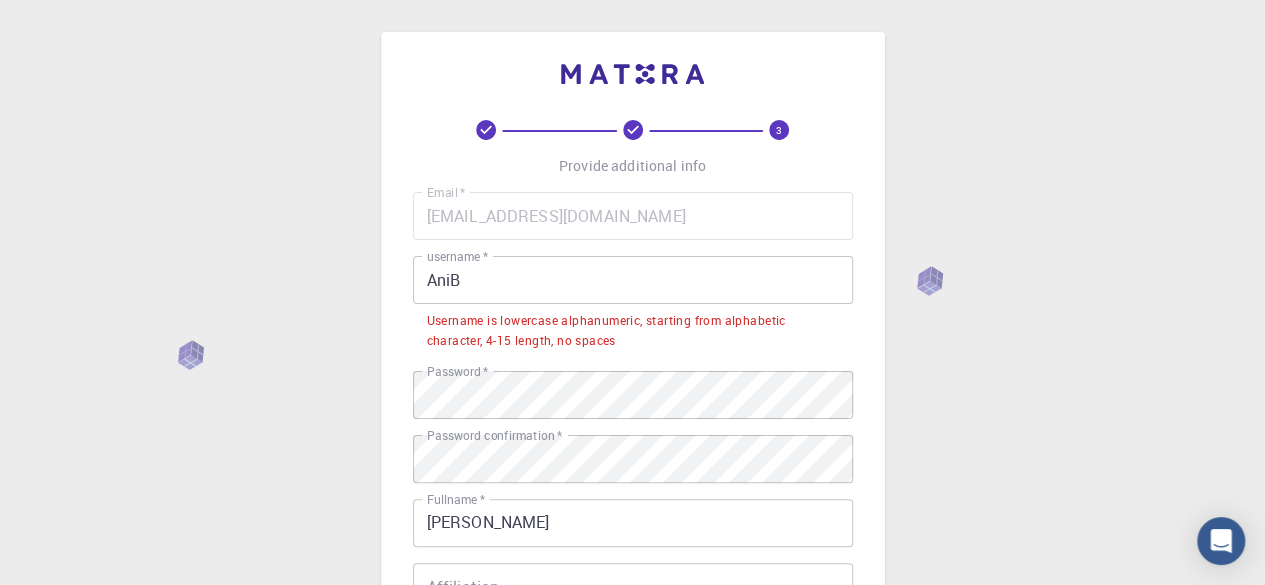 scroll, scrollTop: 0, scrollLeft: 0, axis: both 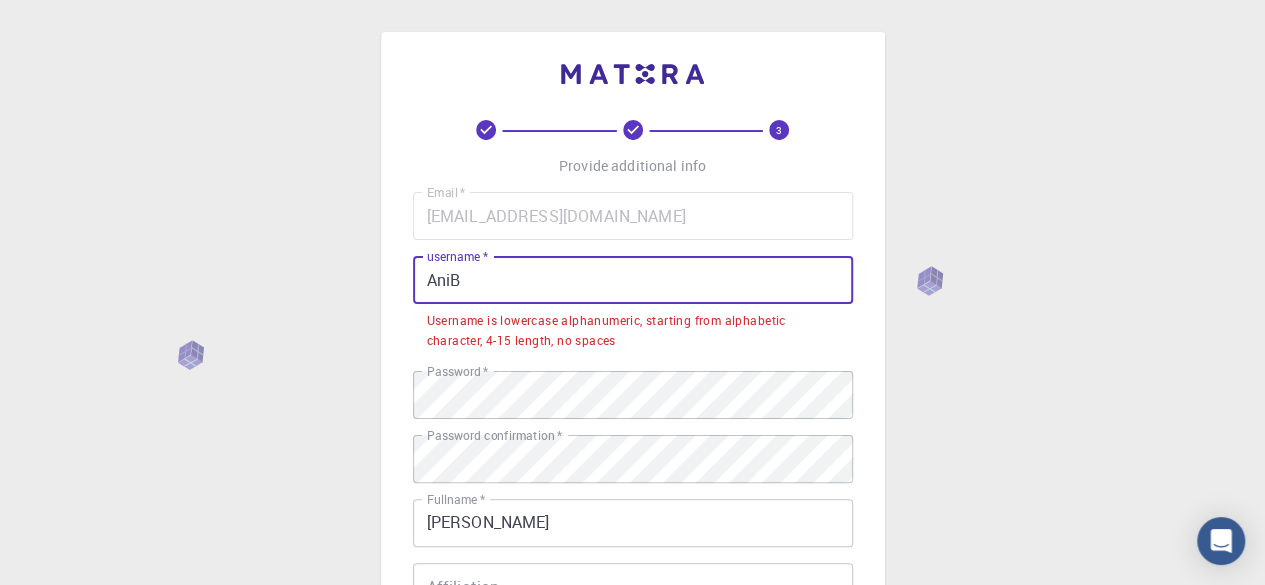 drag, startPoint x: 566, startPoint y: 288, endPoint x: 0, endPoint y: 203, distance: 572.3469 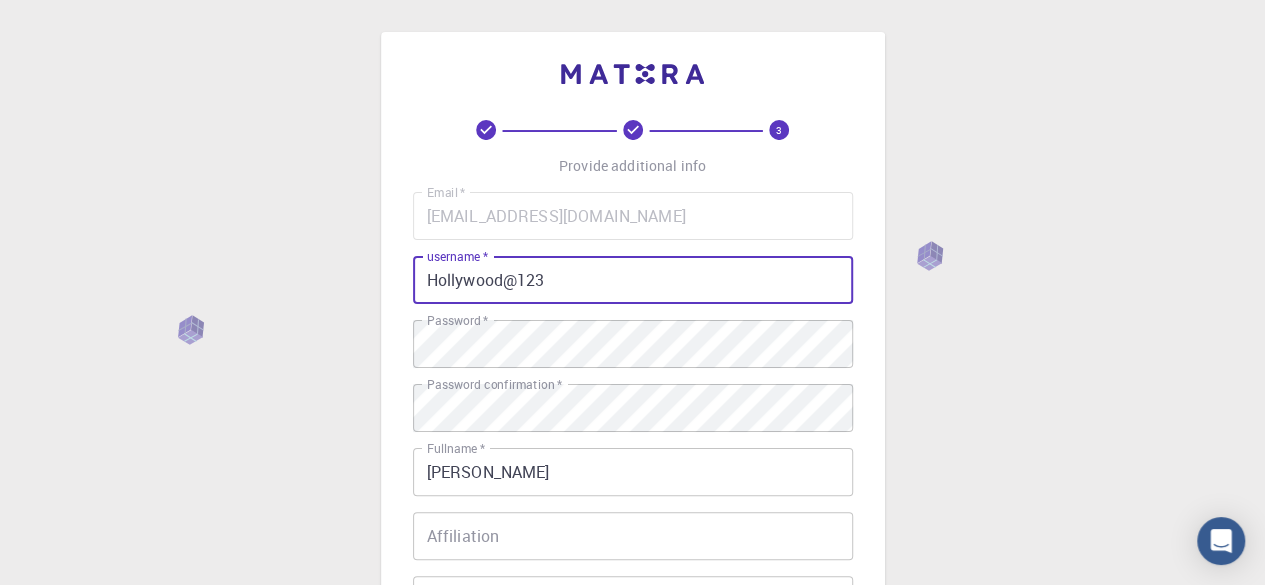 drag, startPoint x: 502, startPoint y: 279, endPoint x: 244, endPoint y: 283, distance: 258.031 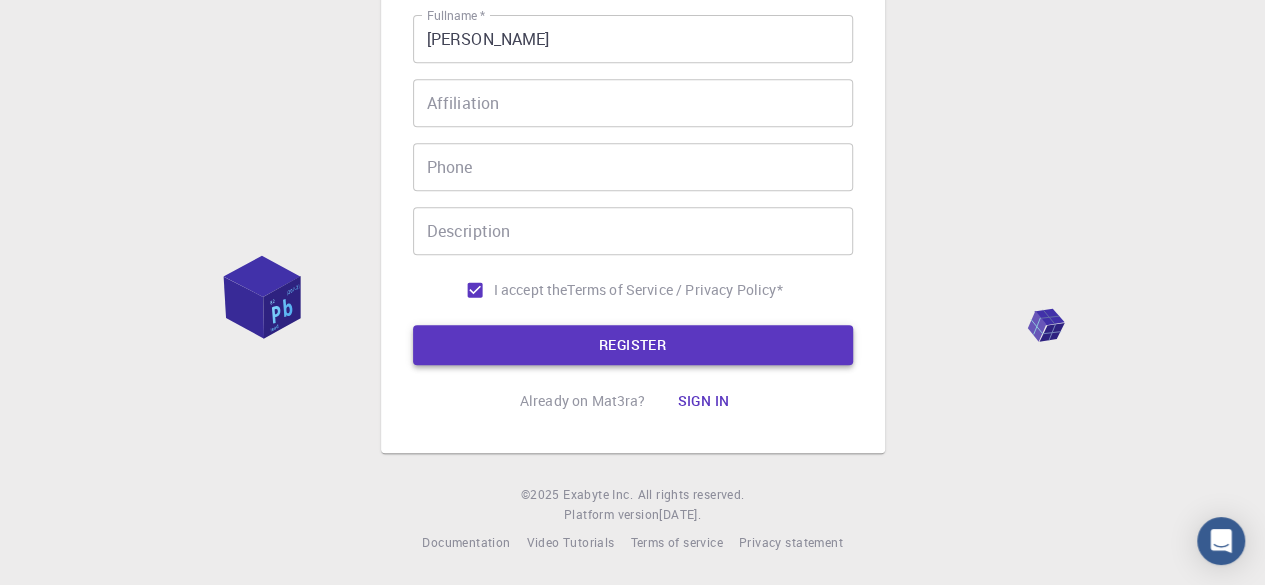 drag, startPoint x: 709, startPoint y: 330, endPoint x: 738, endPoint y: 329, distance: 29.017237 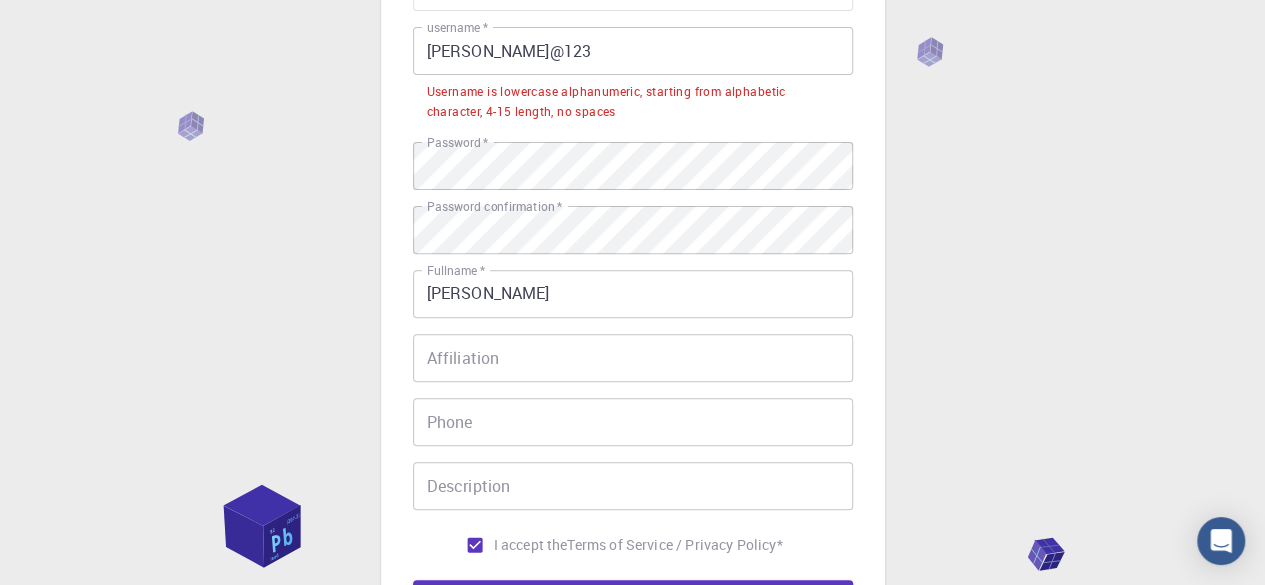 scroll, scrollTop: 0, scrollLeft: 0, axis: both 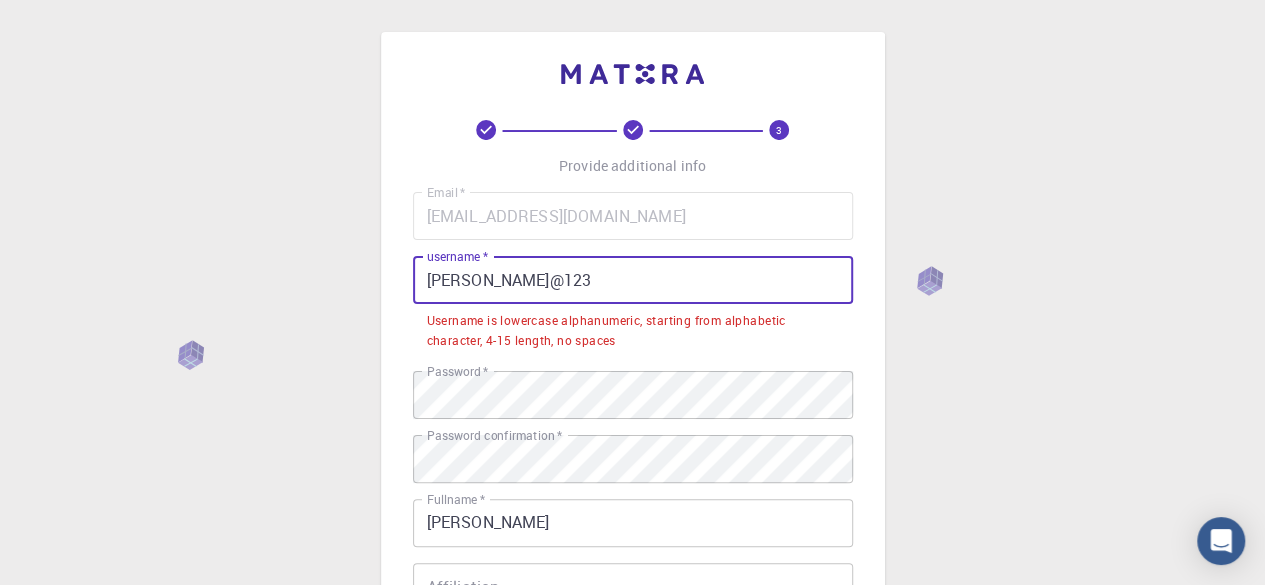 drag, startPoint x: 555, startPoint y: 281, endPoint x: 0, endPoint y: 273, distance: 555.0577 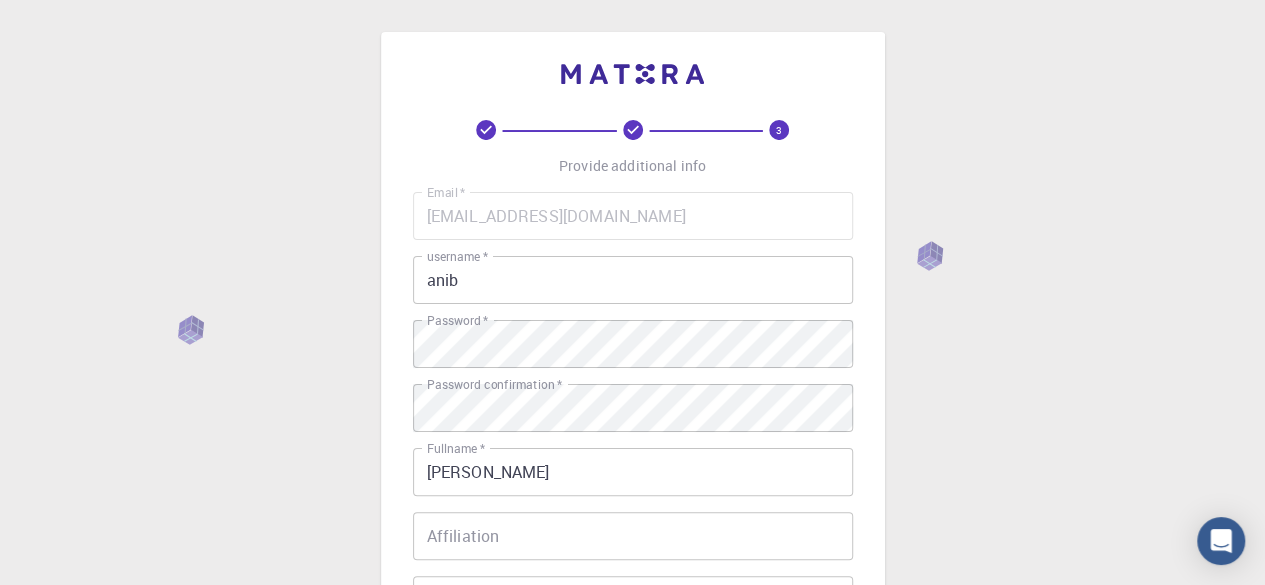 click on "3 Provide additional info Email   * b.aniruddha4@gmail.com Email   * username   * anib username   * Password   * Password   * Password confirmation   * Password confirmation   * Fullname   * Aniruddha Fullname   * Affiliation Affiliation Phone Phone Description Description I accept the  Terms of Service / Privacy Policy  * REGISTER Already on Mat3ra? Sign in ©  2025   Exabyte Inc.   All rights reserved. Platform version  2025.7.24 . Documentation Video Tutorials Terms of service Privacy statement" at bounding box center [632, 509] 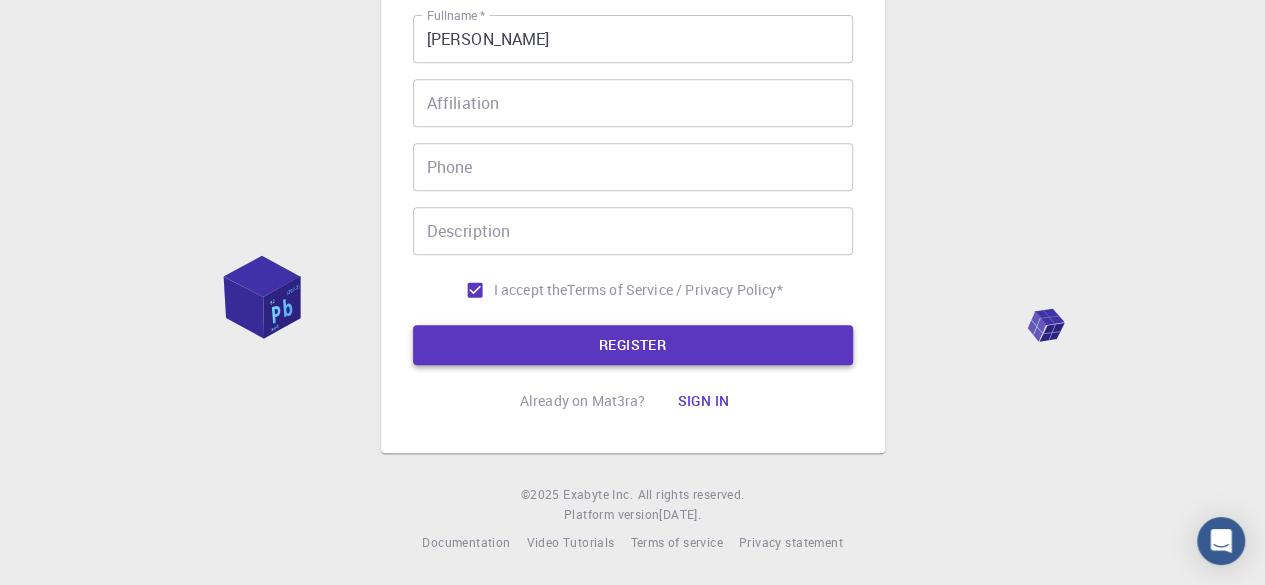 click on "REGISTER" at bounding box center (633, 345) 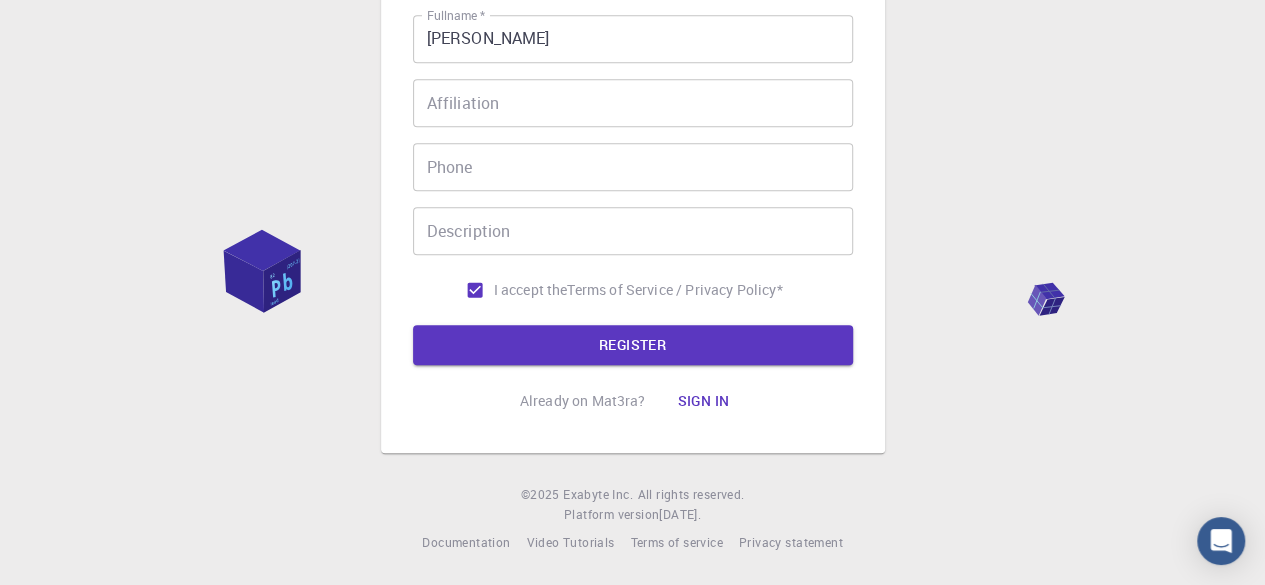 scroll, scrollTop: 0, scrollLeft: 0, axis: both 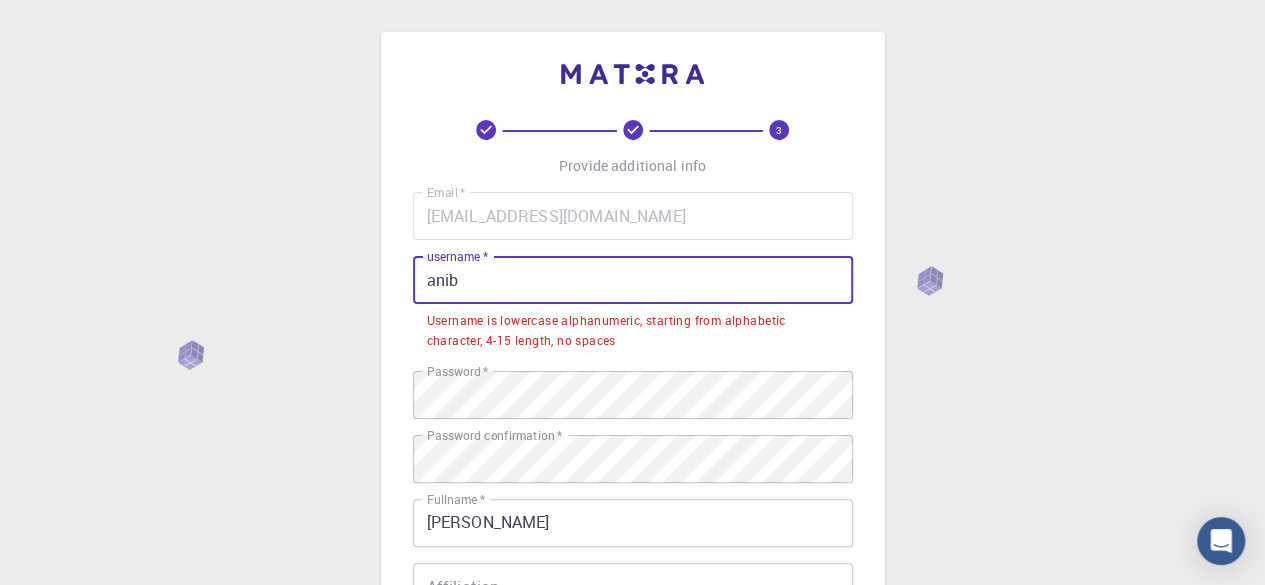 drag, startPoint x: 404, startPoint y: 283, endPoint x: 192, endPoint y: 283, distance: 212 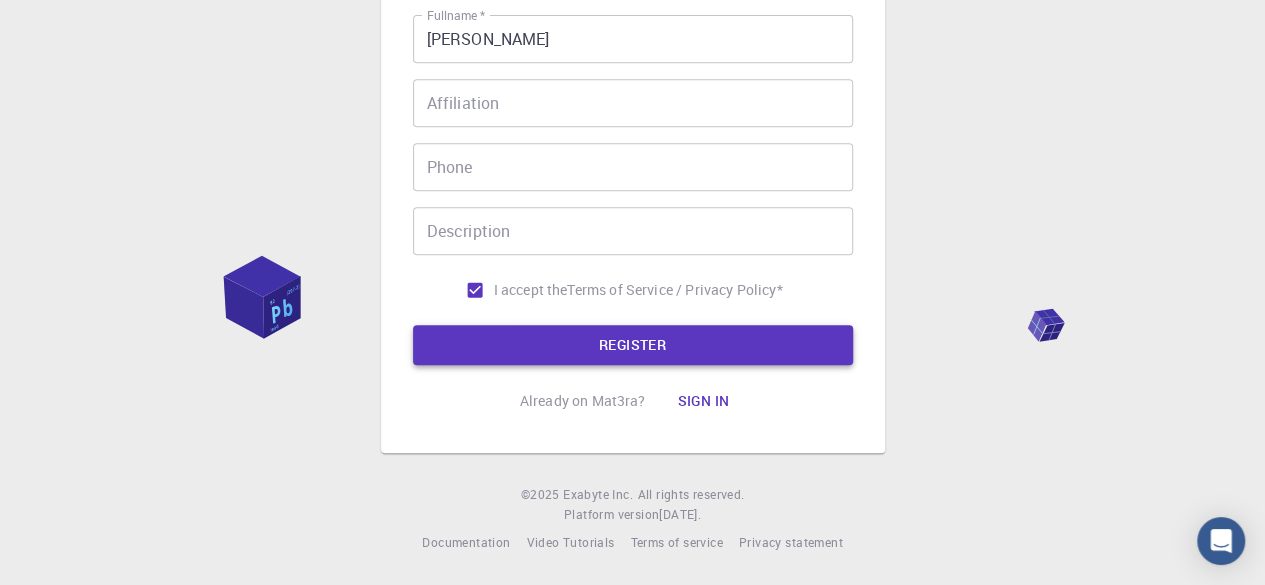 click on "REGISTER" at bounding box center [633, 345] 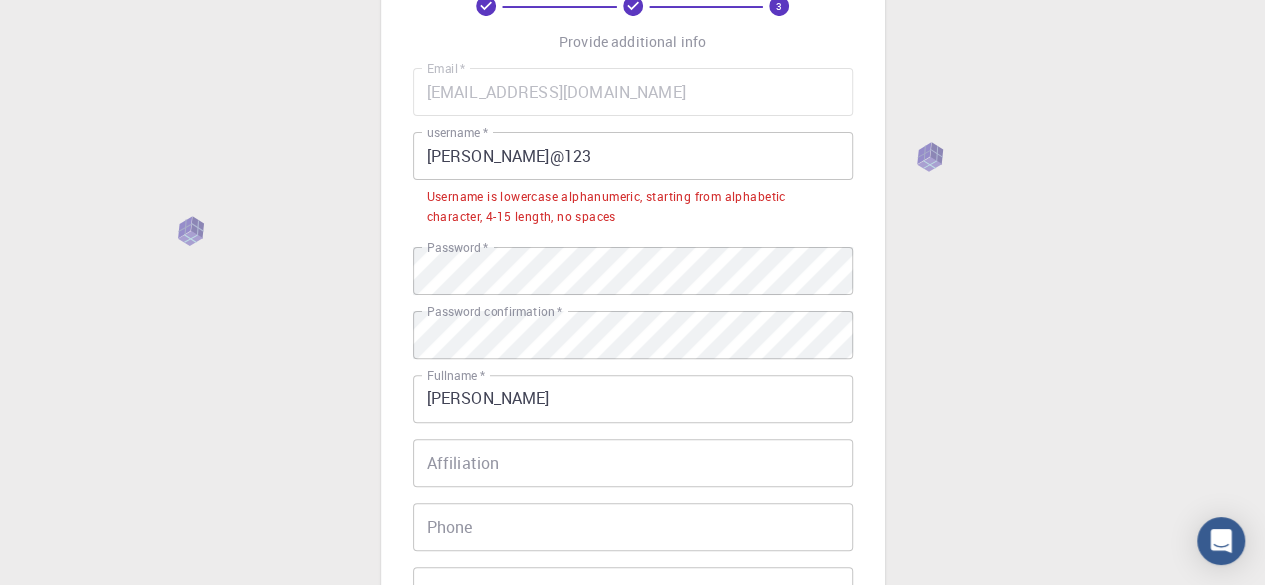 scroll, scrollTop: 0, scrollLeft: 0, axis: both 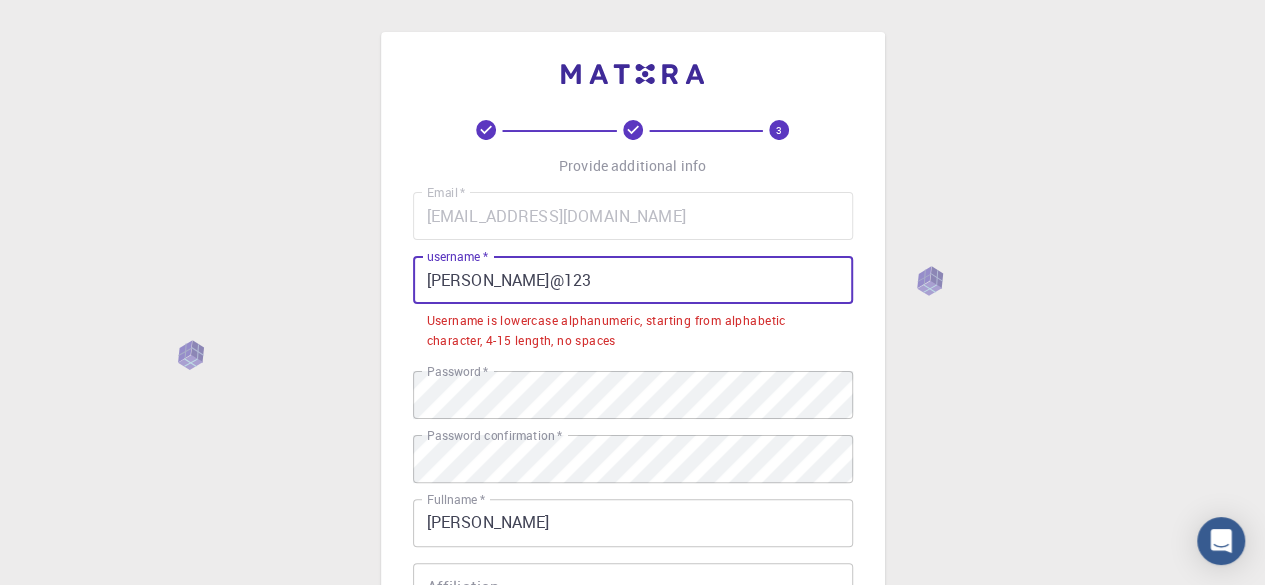 click on "aniruddha@123" at bounding box center (633, 280) 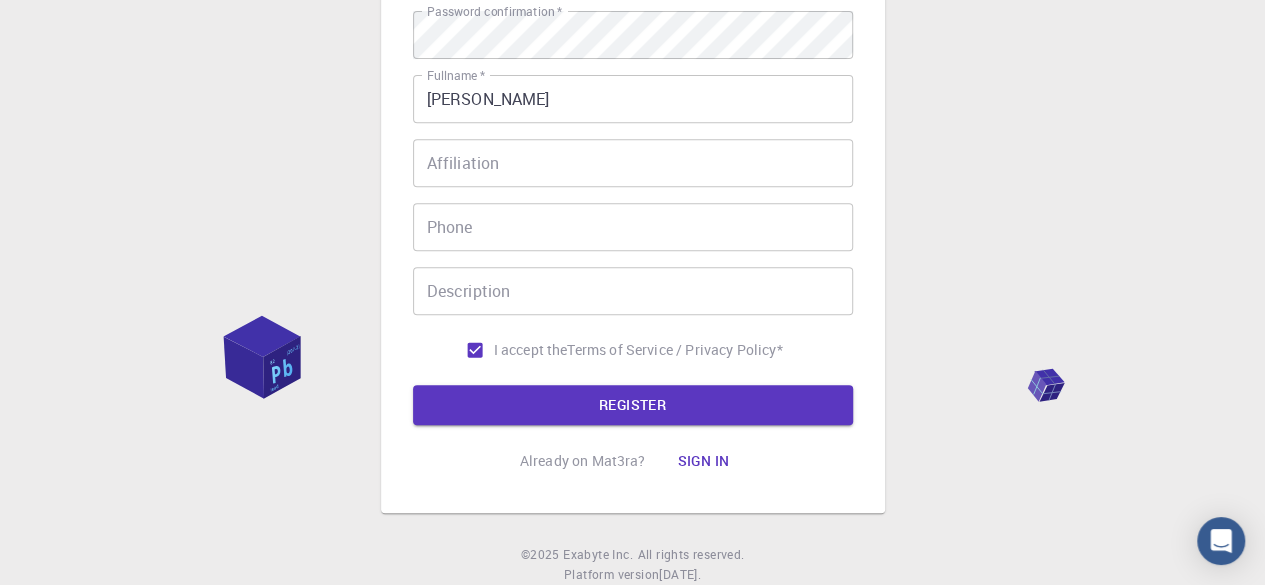 scroll, scrollTop: 434, scrollLeft: 0, axis: vertical 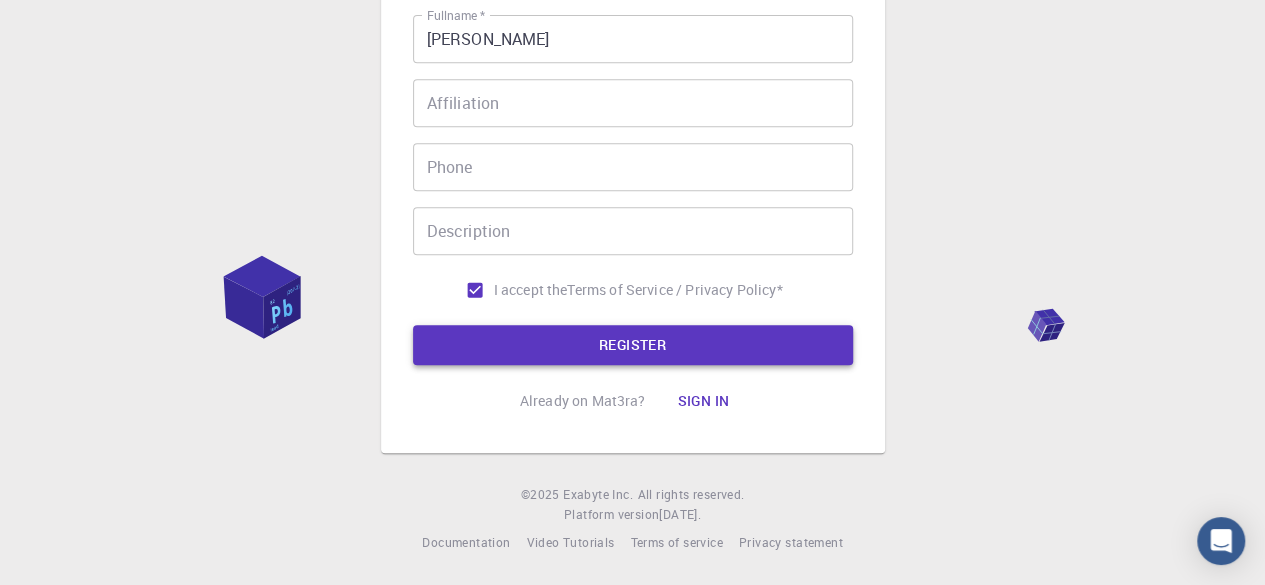 type on "aniruddha123" 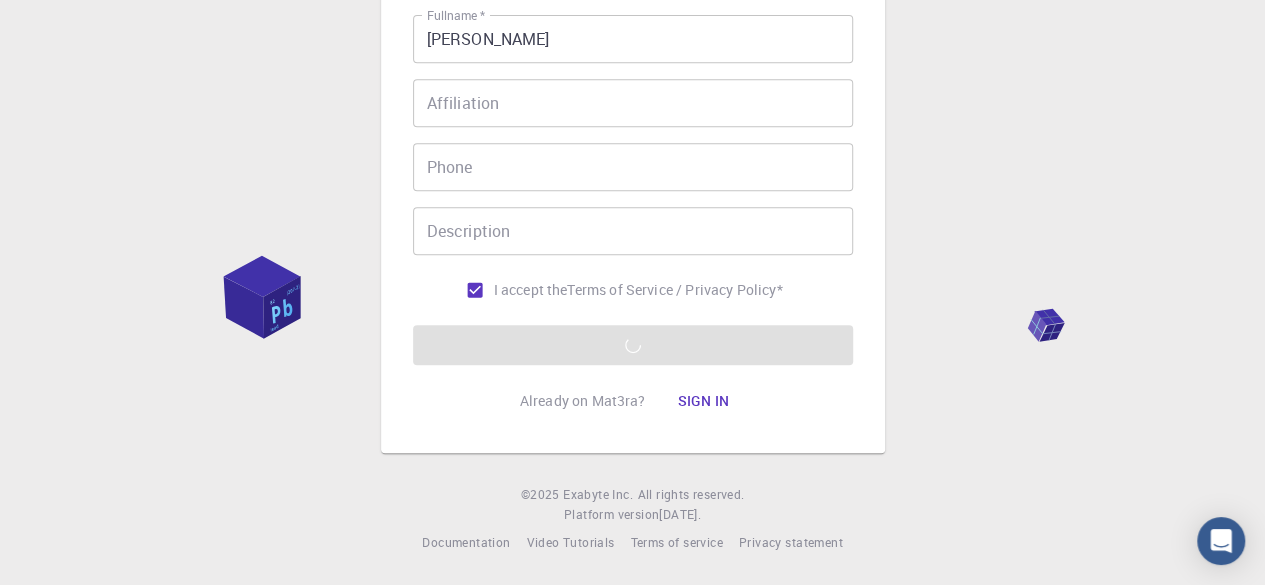 scroll, scrollTop: 0, scrollLeft: 0, axis: both 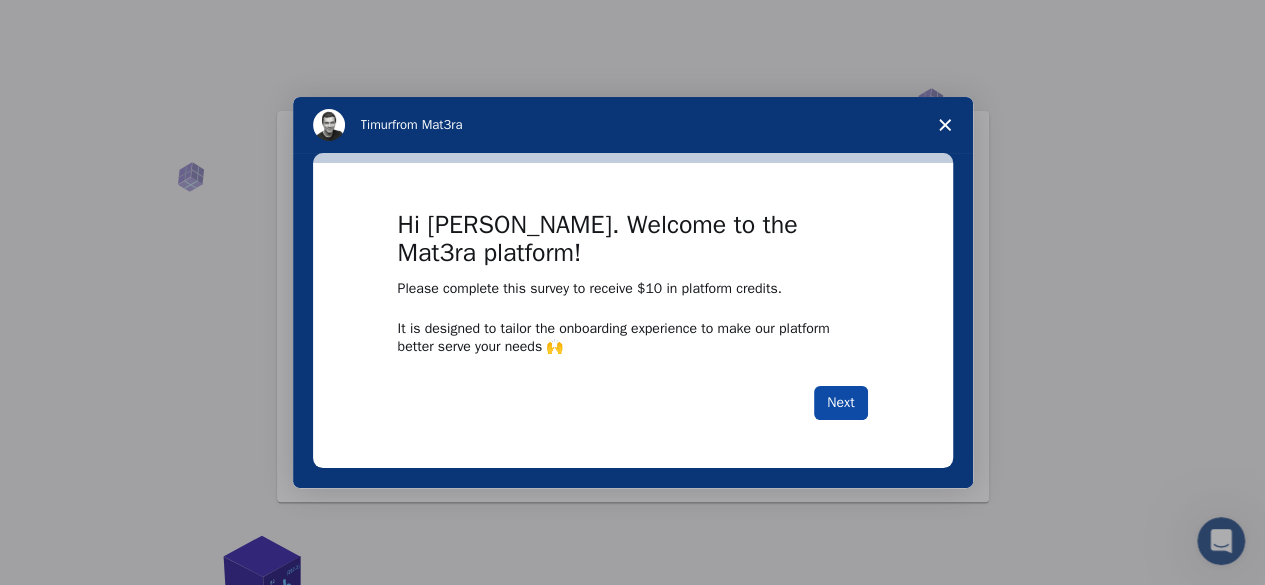 click on "Next" at bounding box center (840, 403) 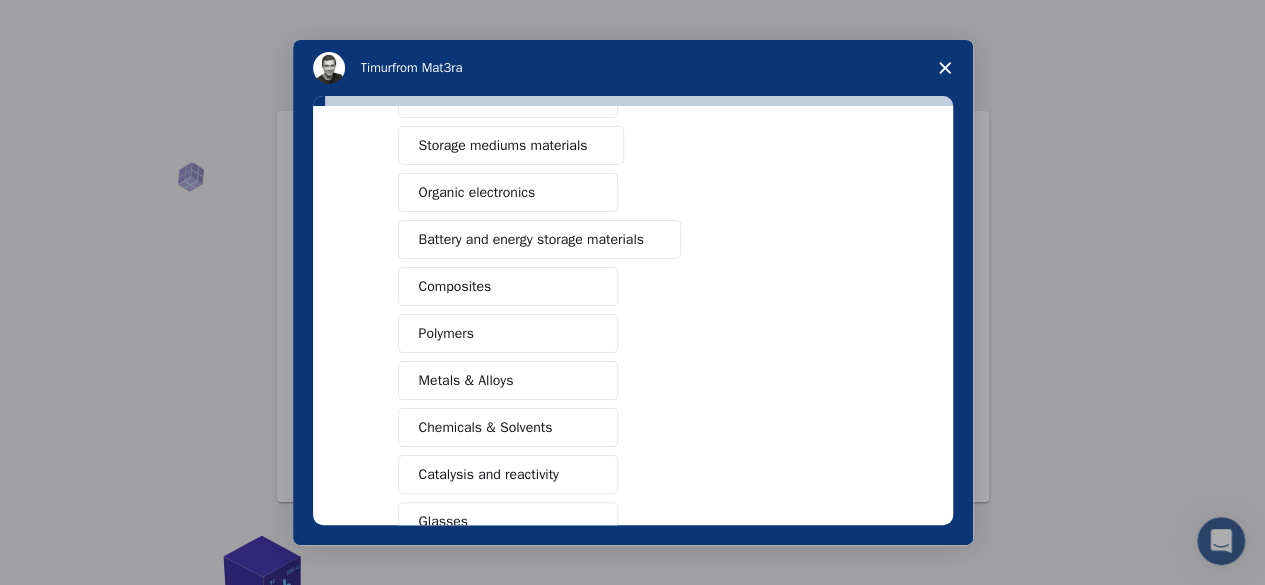 scroll, scrollTop: 300, scrollLeft: 0, axis: vertical 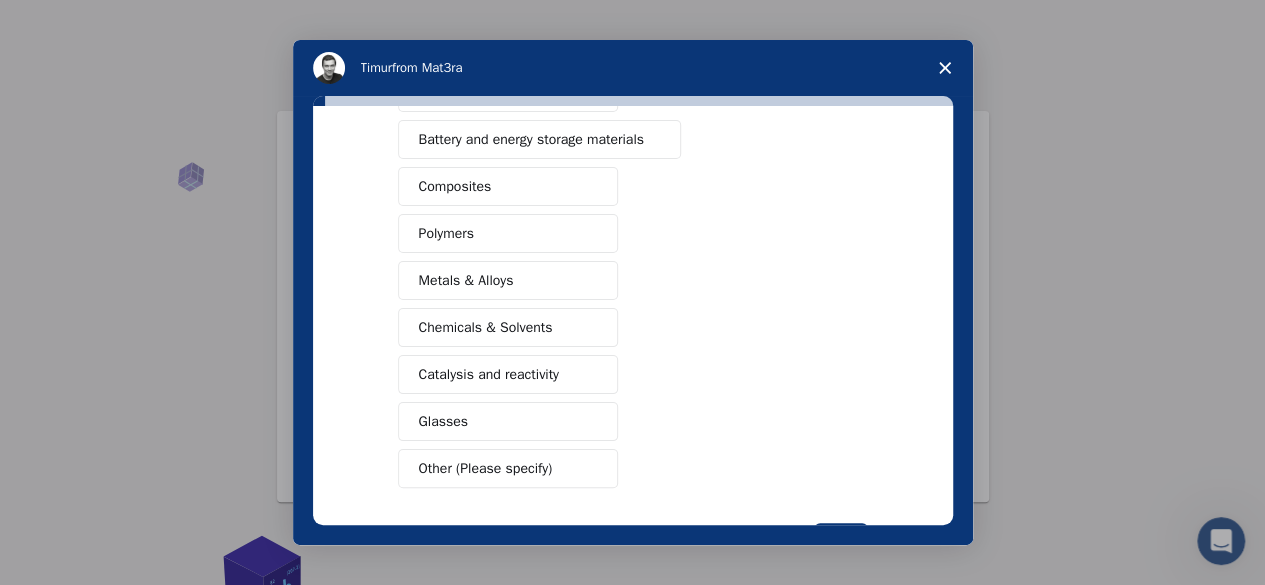 click on "Catalysis and reactivity" at bounding box center (508, 374) 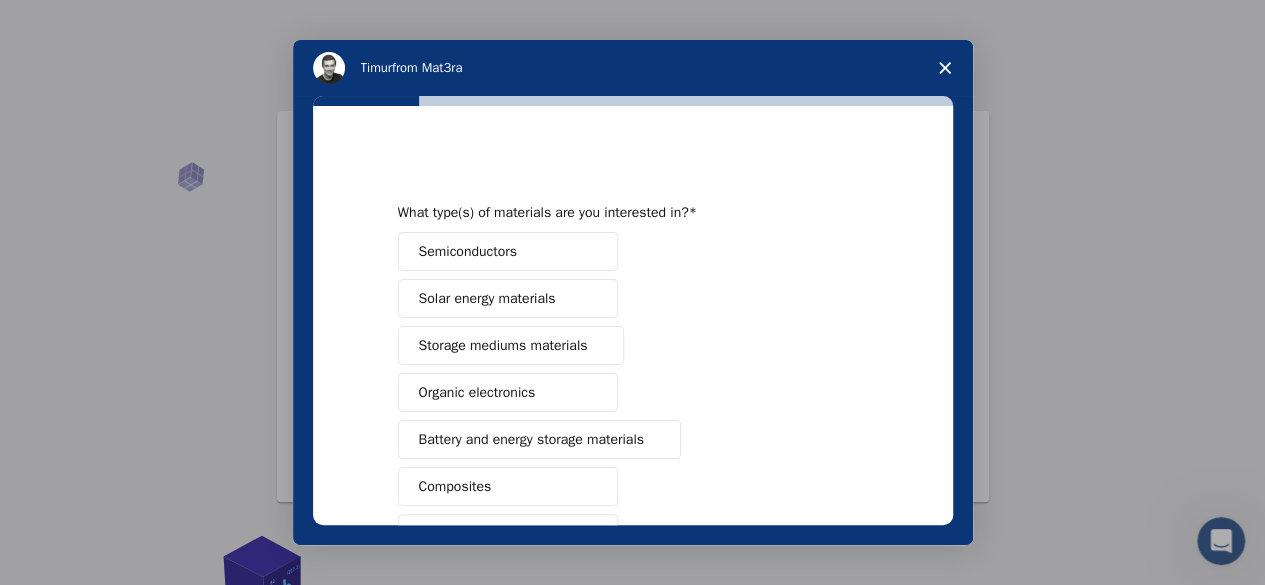 scroll, scrollTop: 372, scrollLeft: 0, axis: vertical 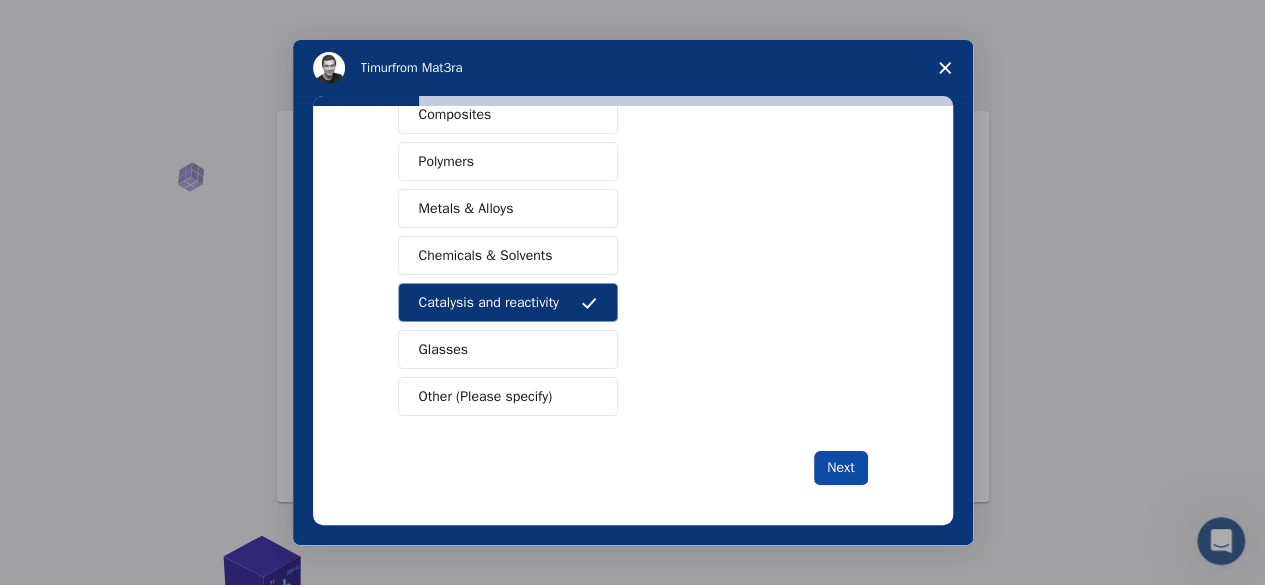 click on "Next" at bounding box center [840, 468] 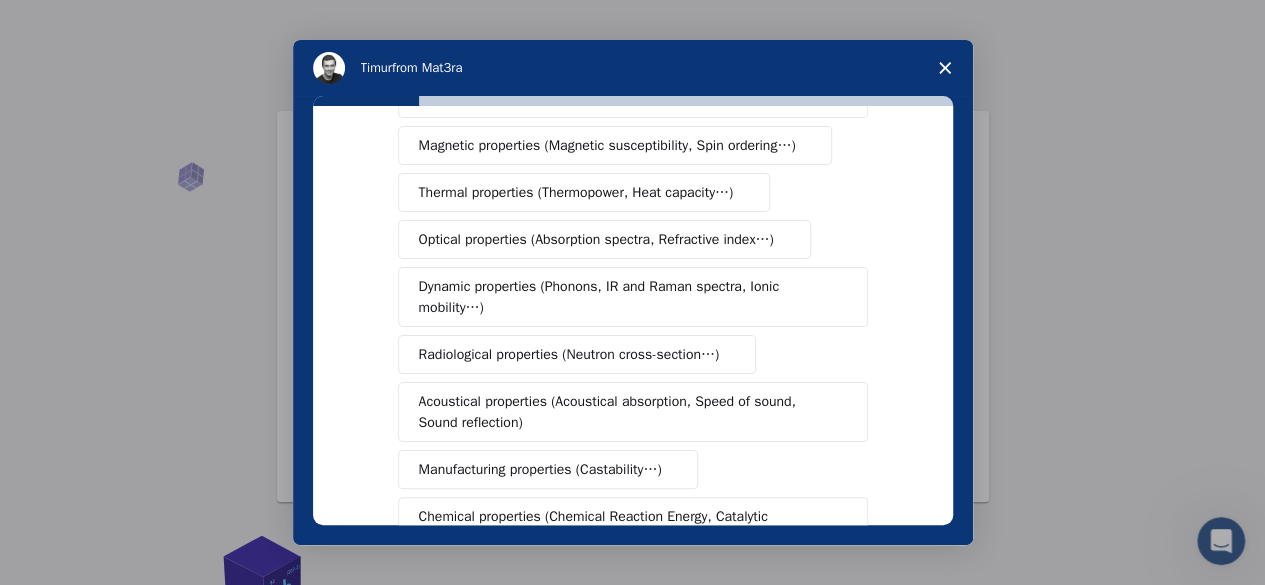 scroll, scrollTop: 476, scrollLeft: 0, axis: vertical 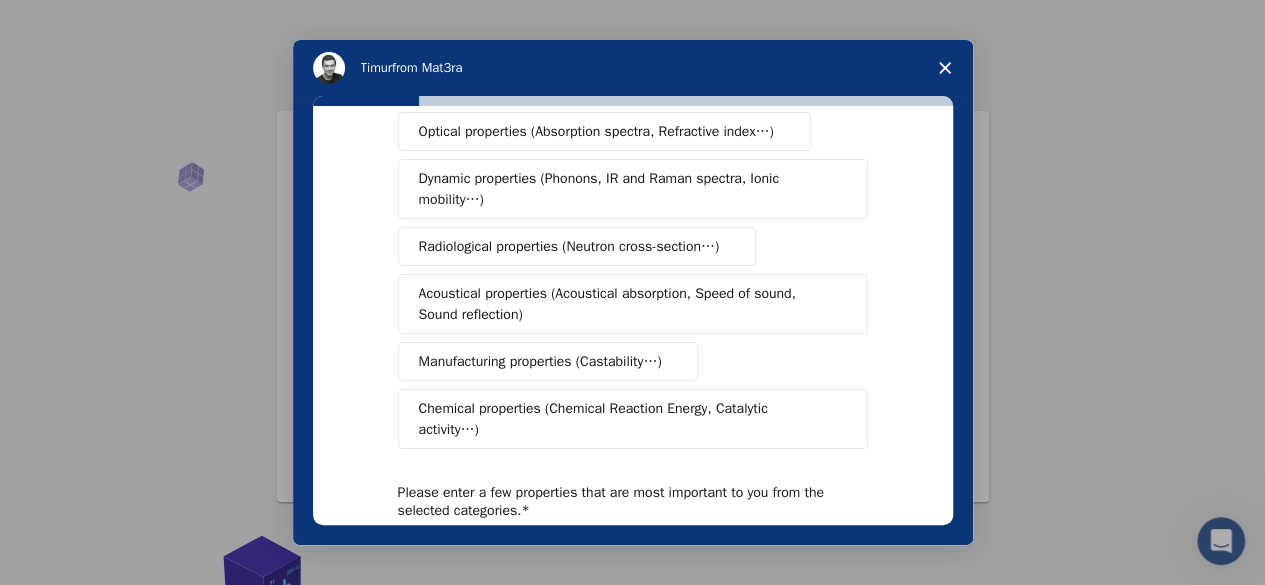 click on "Chemical properties (Chemical Reaction Energy, Catalytic activity…)" at bounding box center (625, 419) 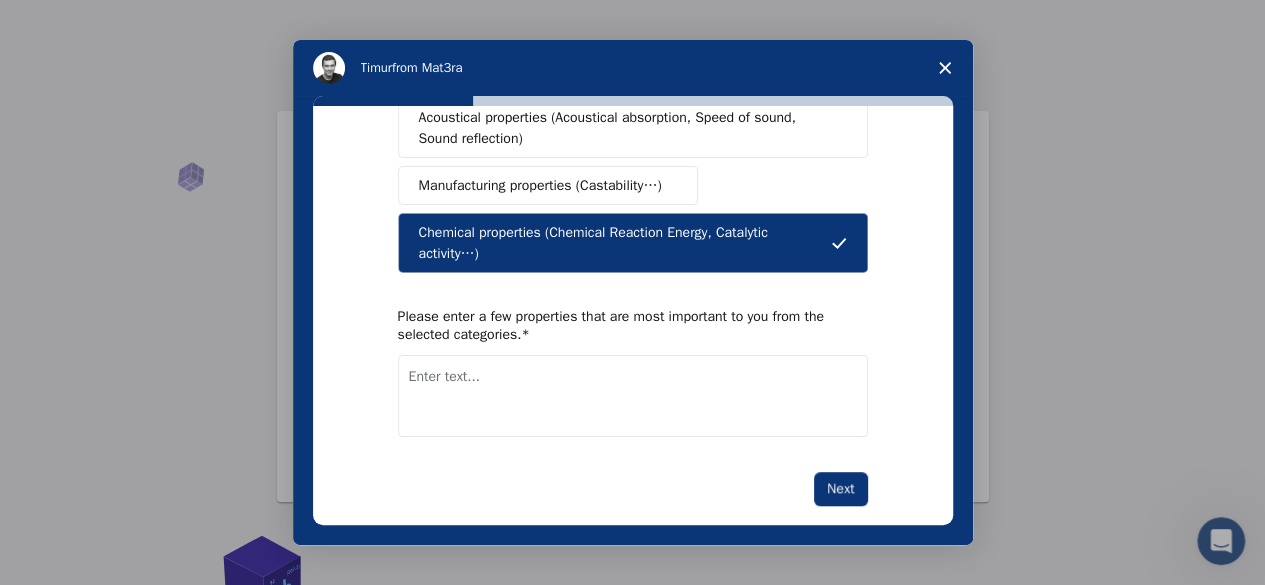scroll, scrollTop: 476, scrollLeft: 0, axis: vertical 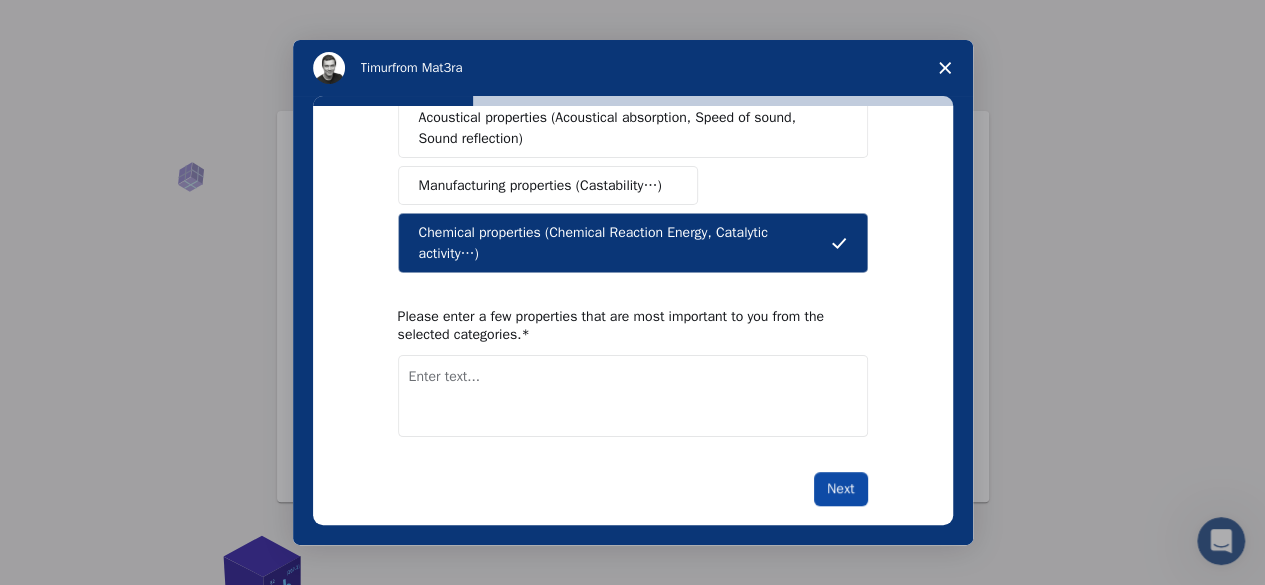 click on "Next" at bounding box center [840, 489] 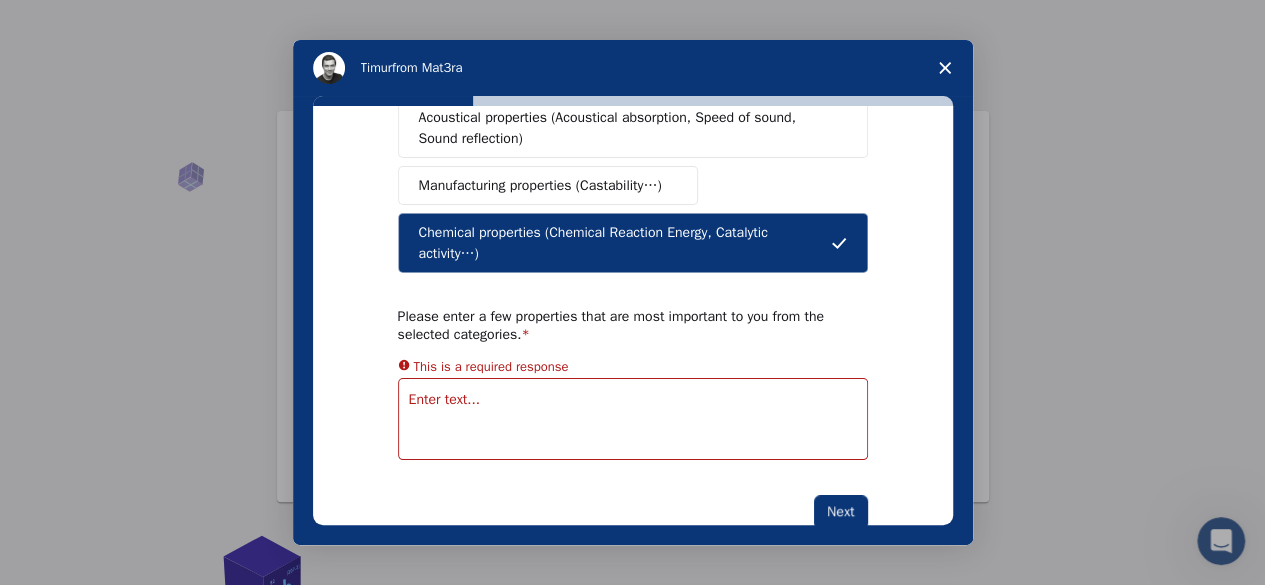 click at bounding box center (633, 419) 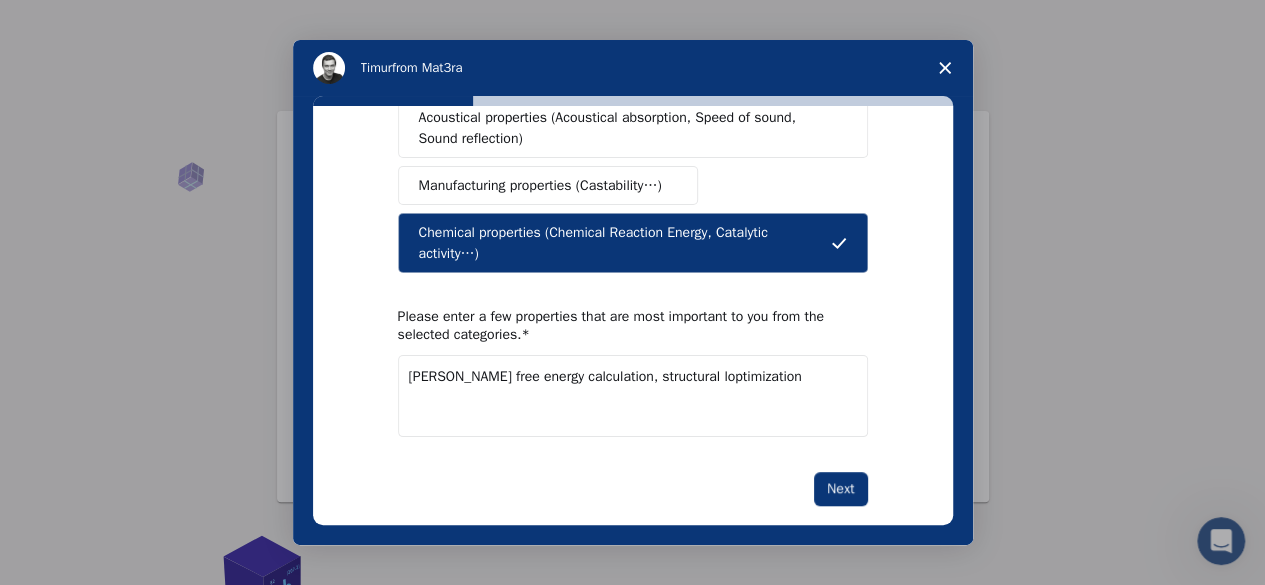 click on "Gibbs free energy calculation, structural loptimization" at bounding box center (633, 396) 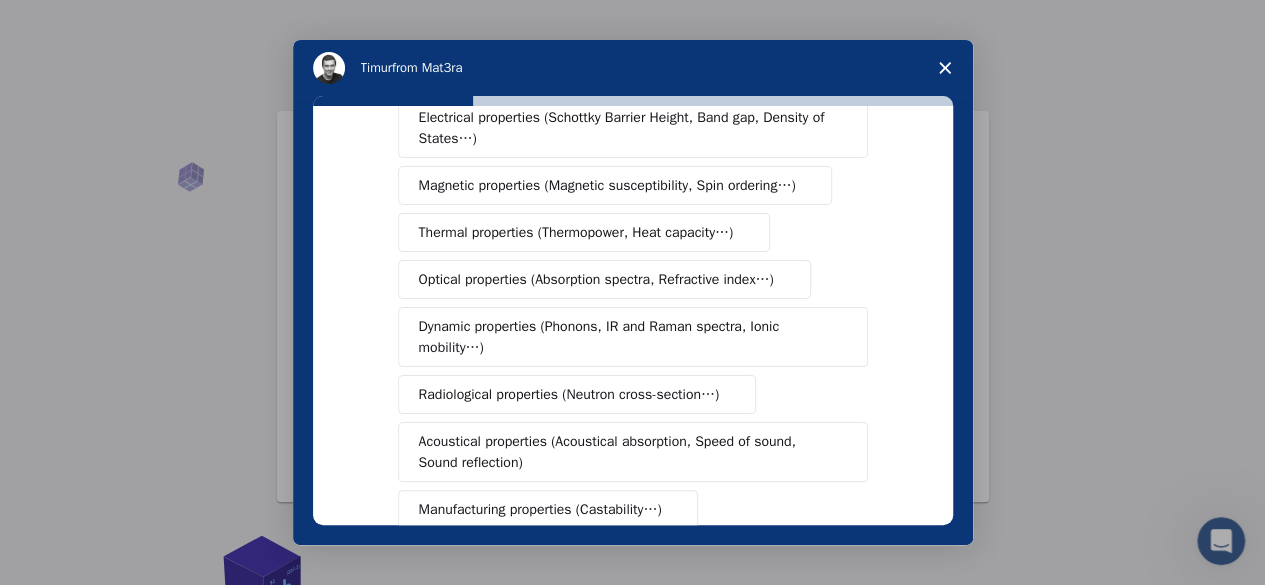 scroll, scrollTop: 476, scrollLeft: 0, axis: vertical 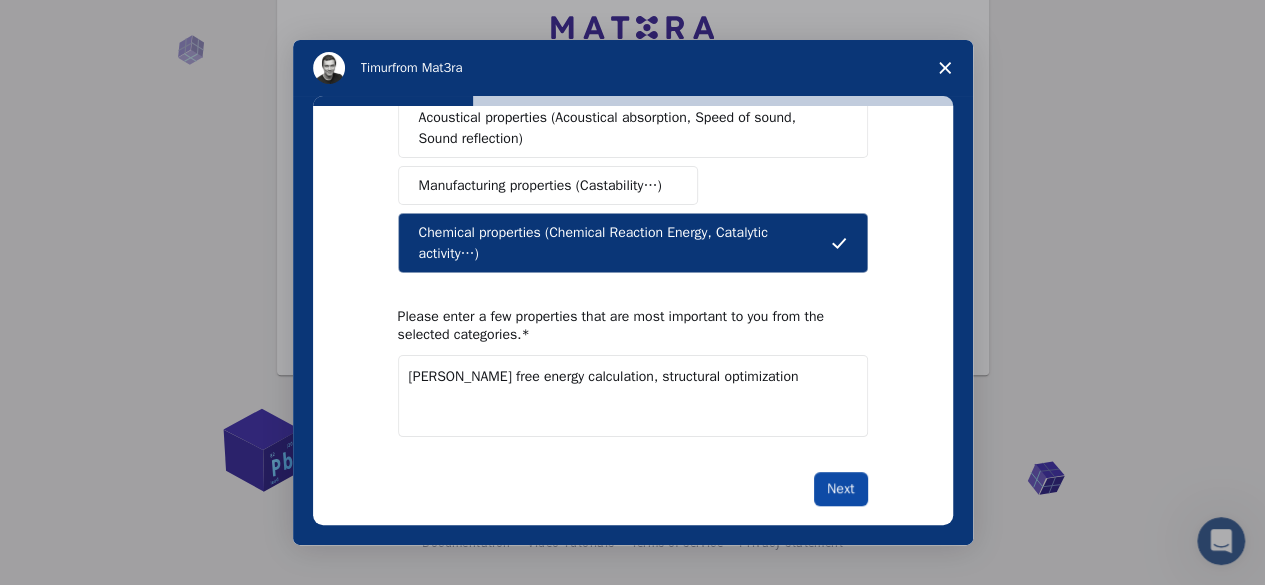 type on "Gibbs free energy calculation, structural optimization" 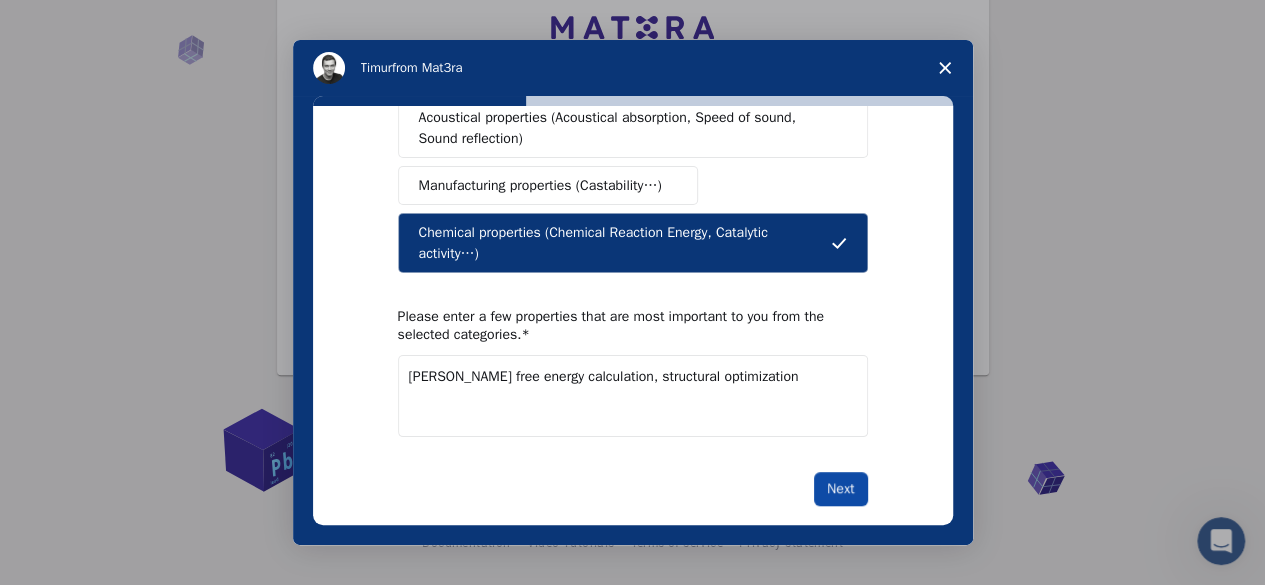 click on "Next" at bounding box center (840, 489) 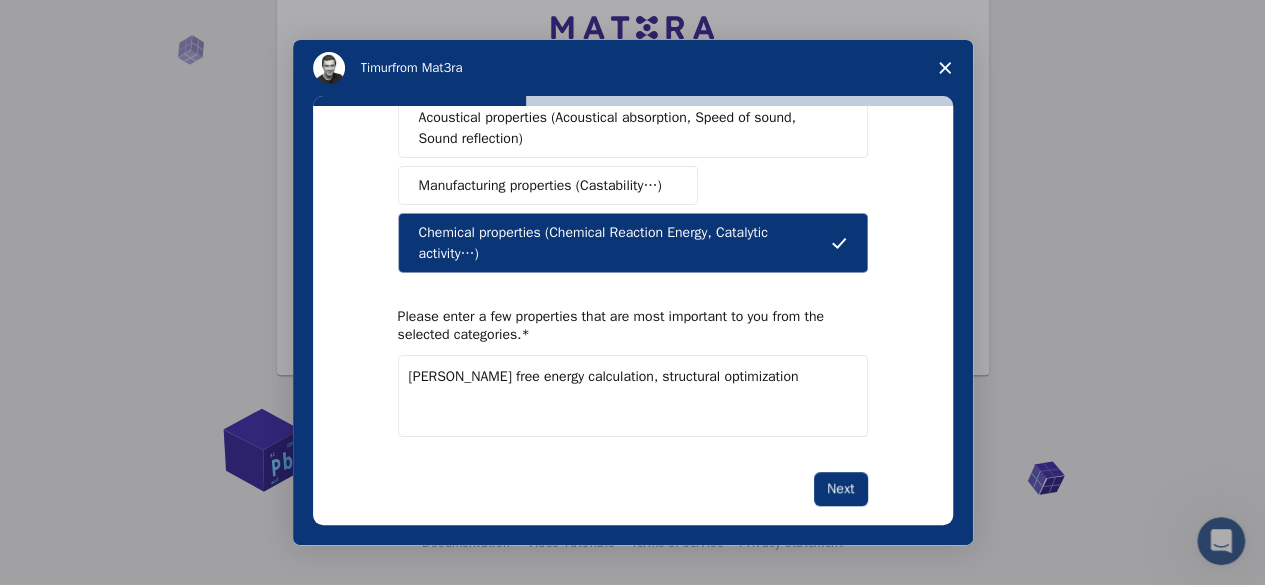 scroll, scrollTop: 0, scrollLeft: 0, axis: both 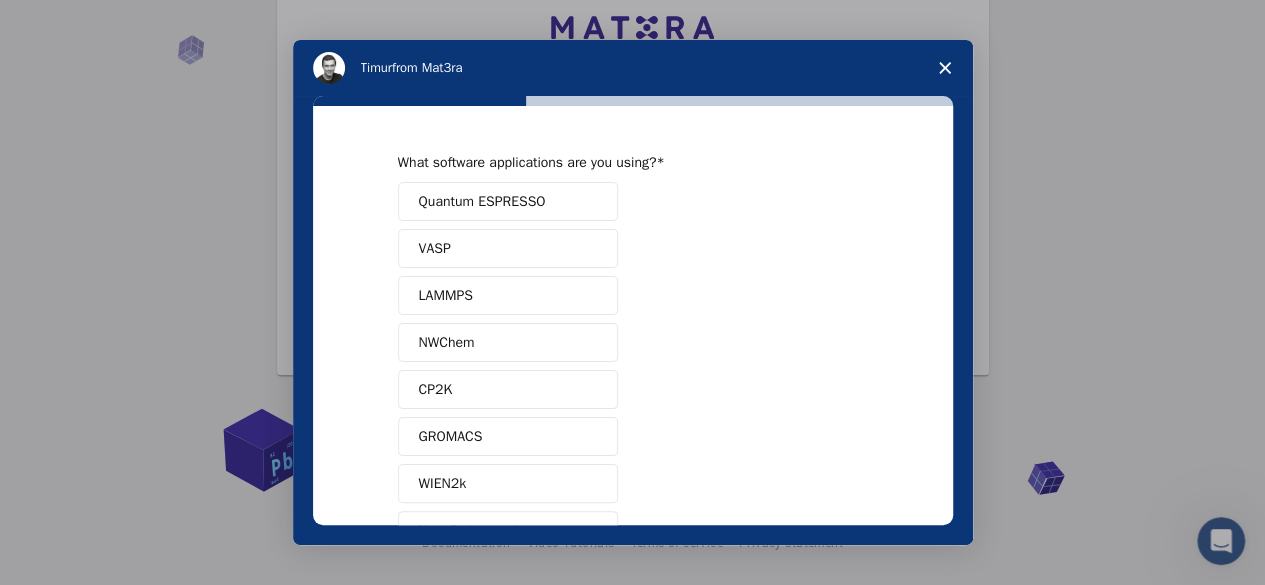click at bounding box center [589, 202] 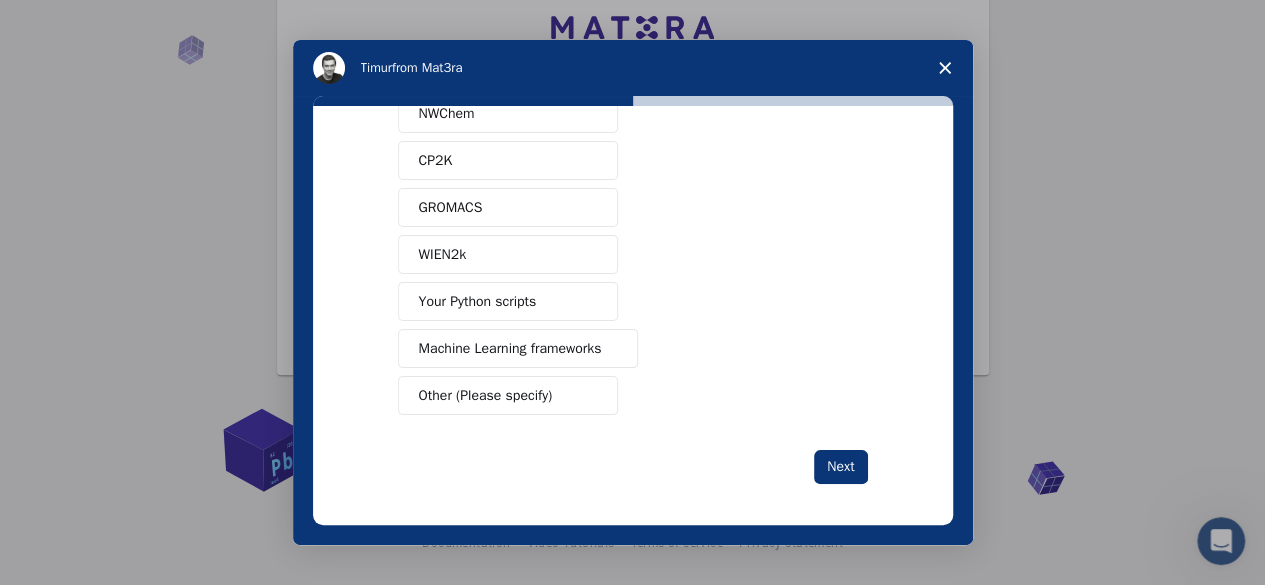 scroll, scrollTop: 0, scrollLeft: 0, axis: both 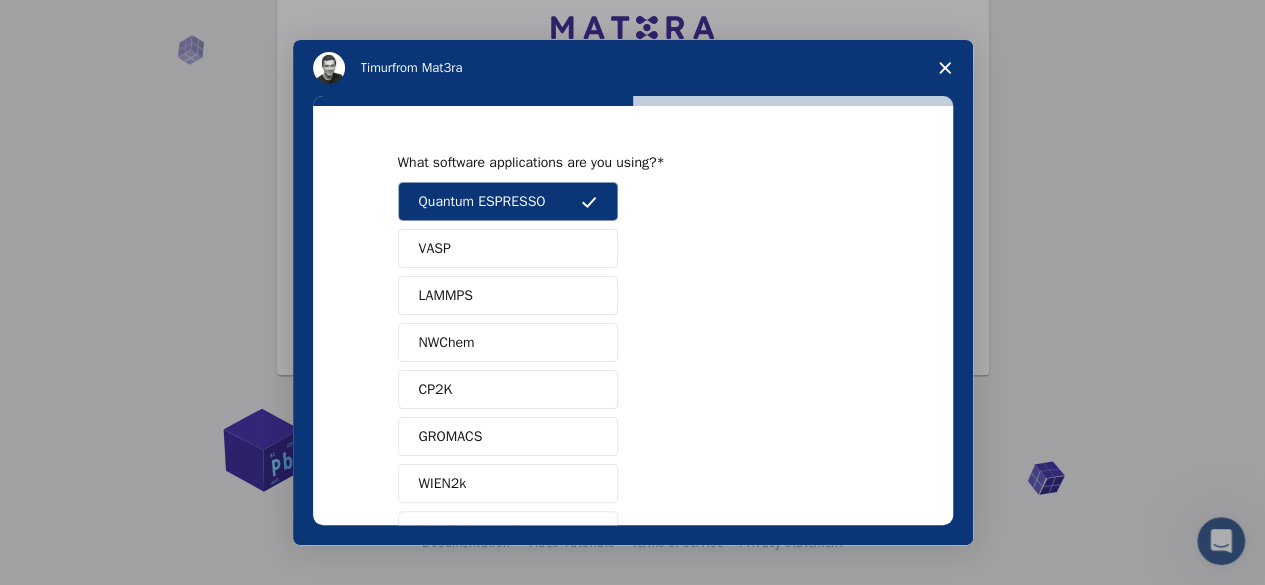 click on "Quantum ESPRESSO" at bounding box center [482, 201] 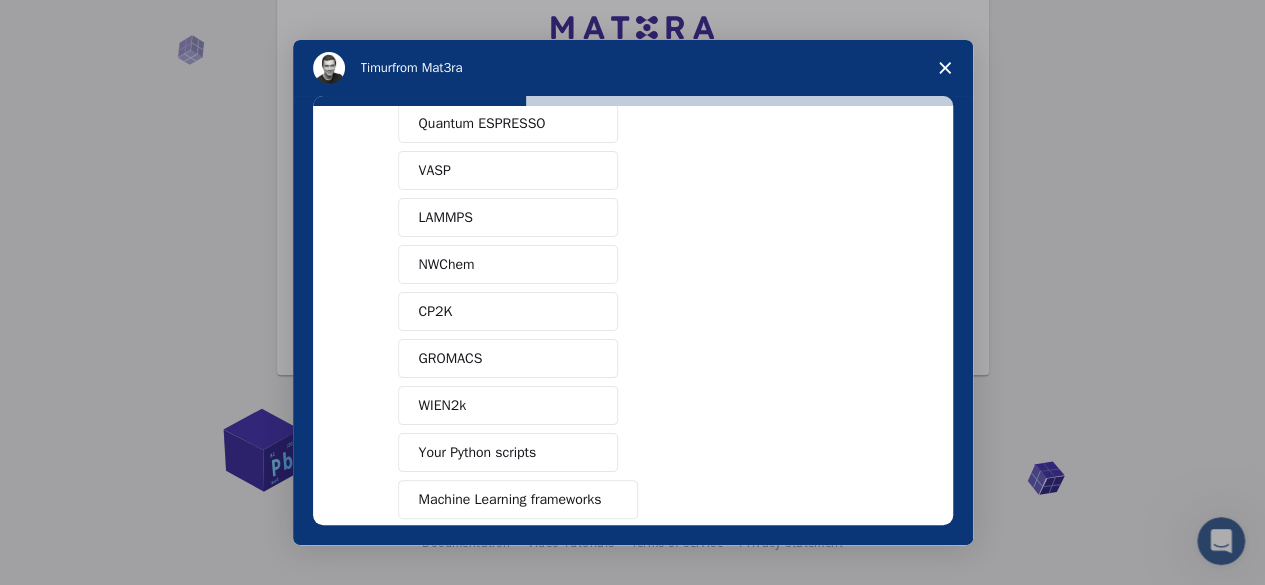 scroll, scrollTop: 0, scrollLeft: 0, axis: both 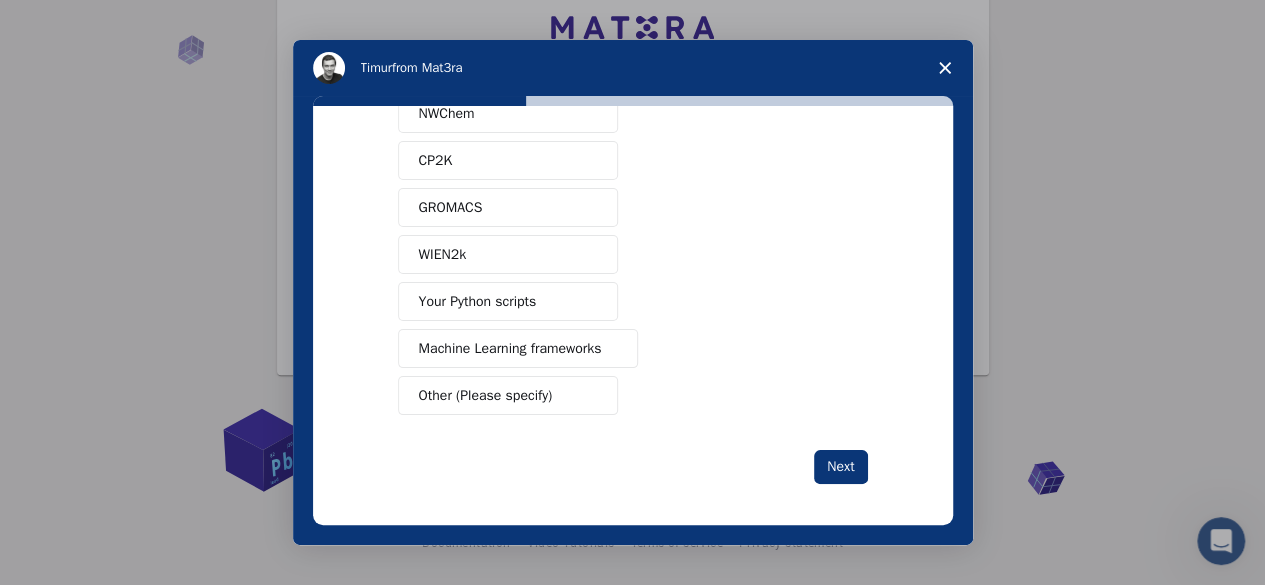click on "Other (Please specify)" at bounding box center (508, 395) 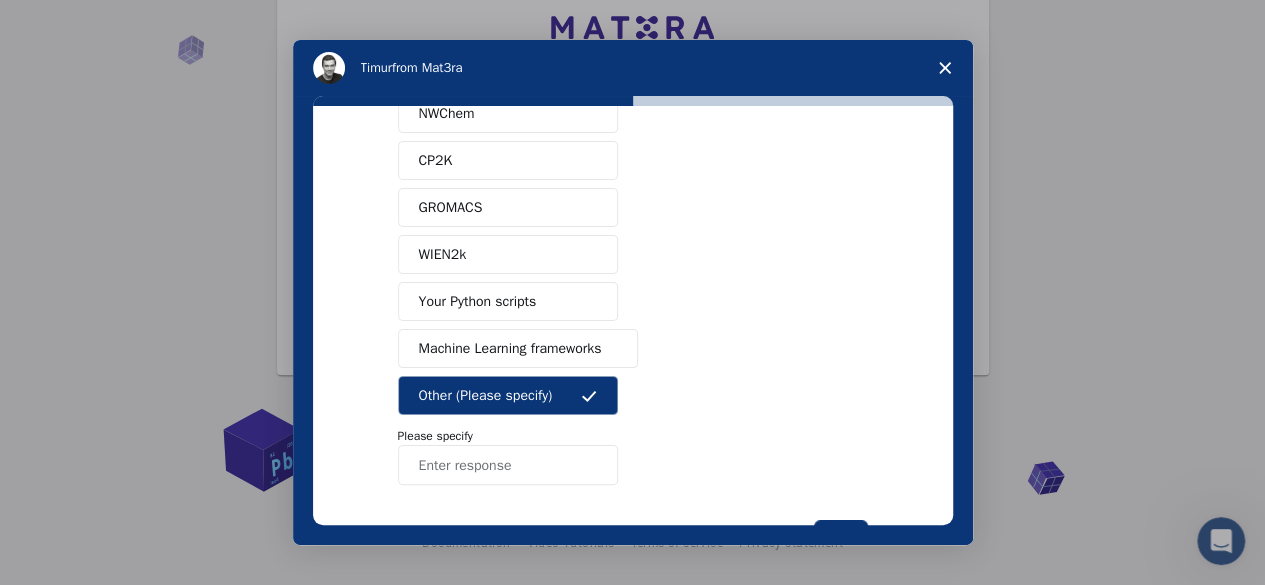 drag, startPoint x: 490, startPoint y: 456, endPoint x: 503, endPoint y: 454, distance: 13.152946 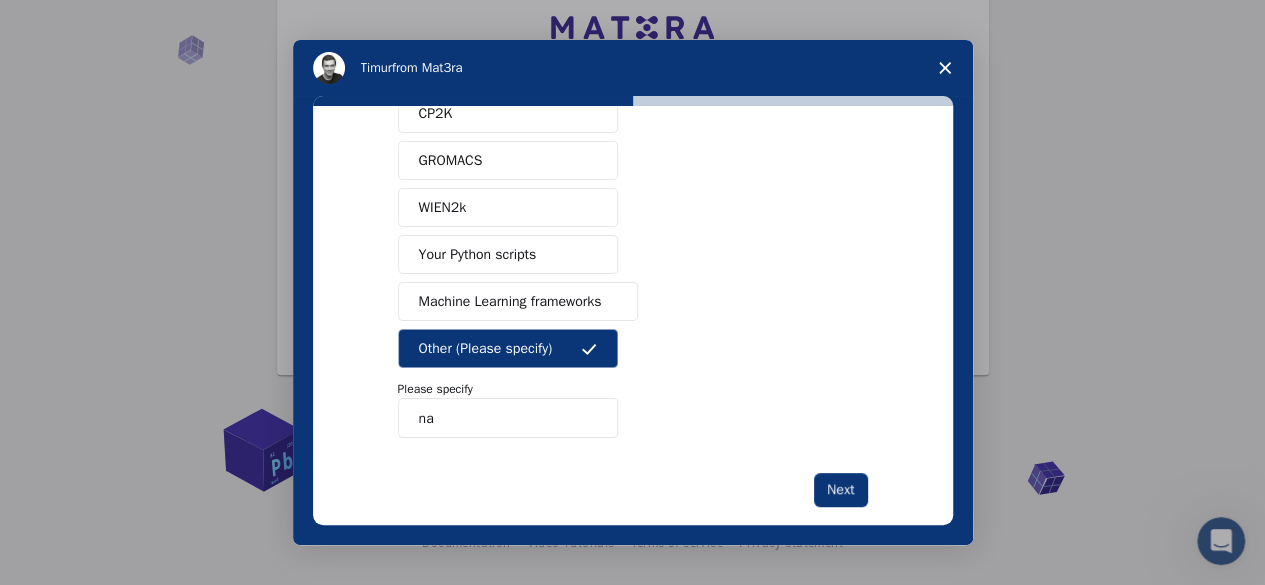 scroll, scrollTop: 299, scrollLeft: 0, axis: vertical 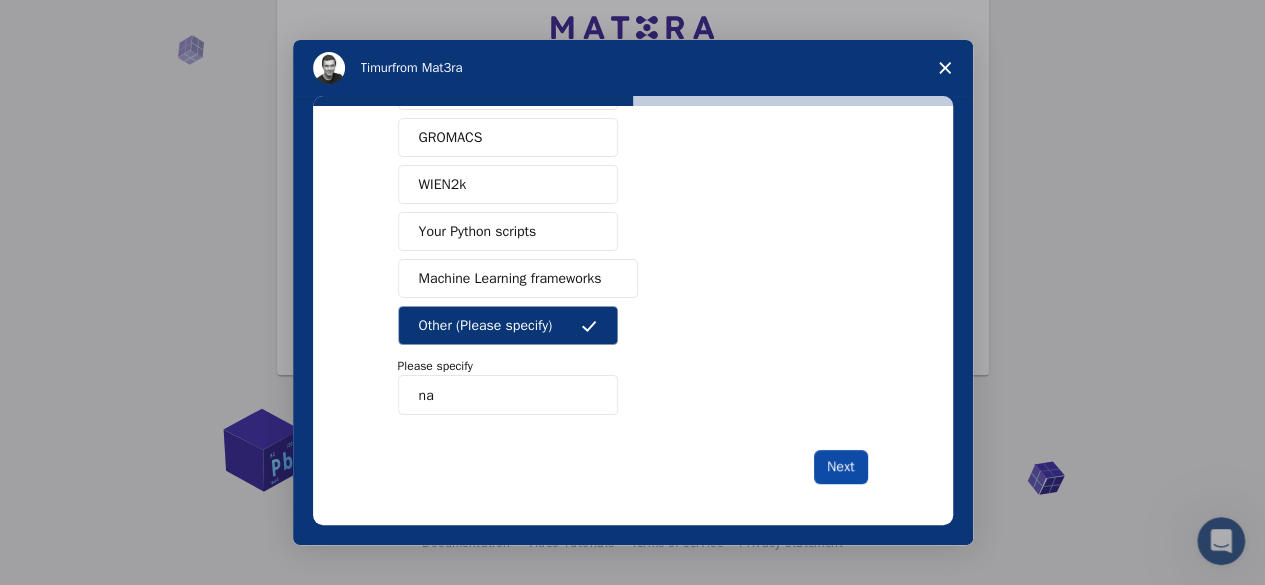 type on "na" 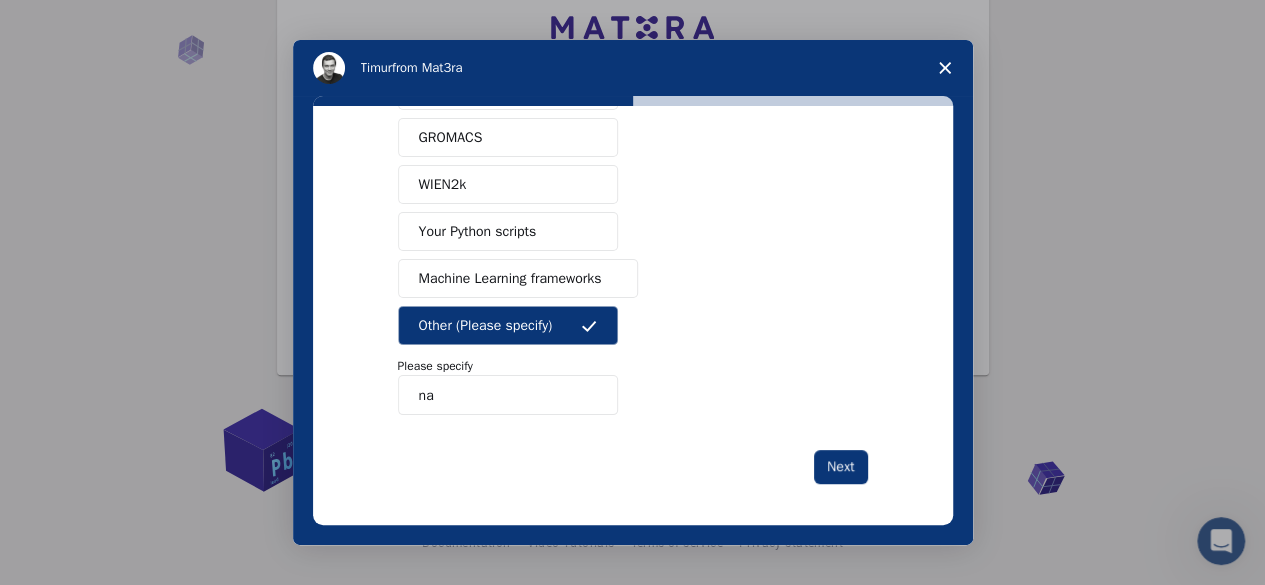 scroll, scrollTop: 0, scrollLeft: 0, axis: both 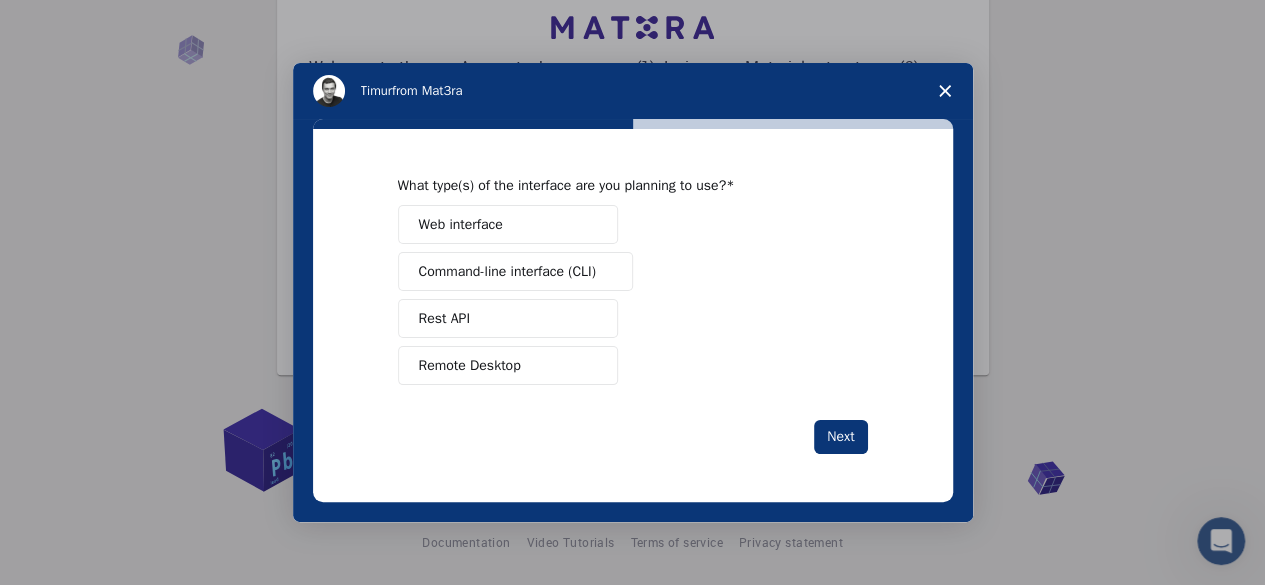 click on "Web interface" at bounding box center [508, 224] 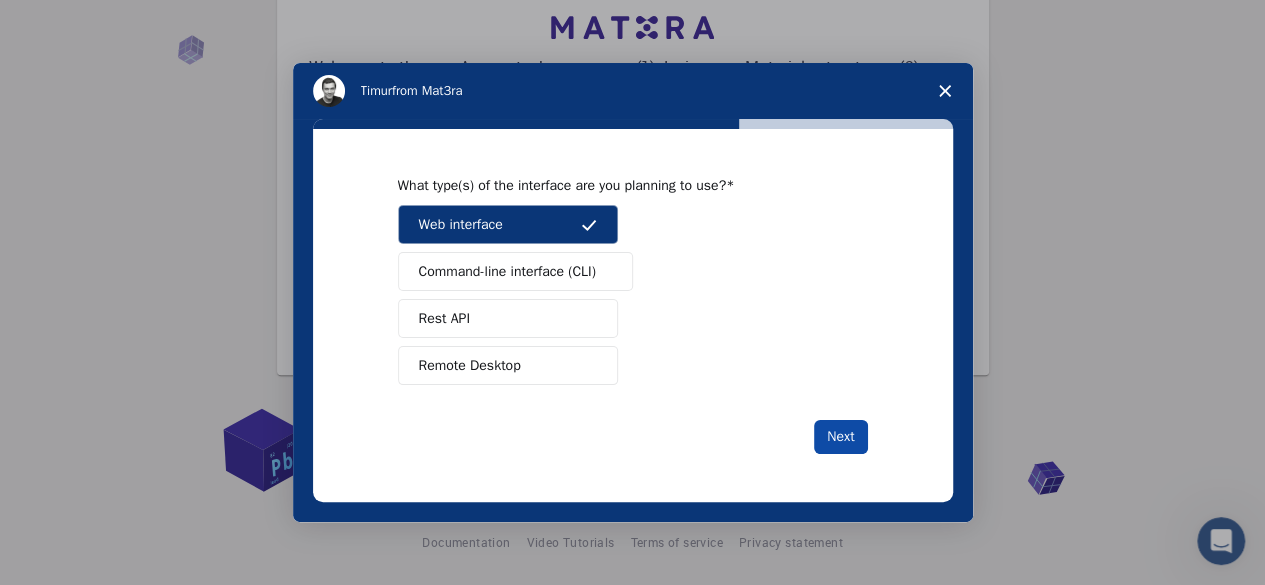 click on "Next" at bounding box center [840, 437] 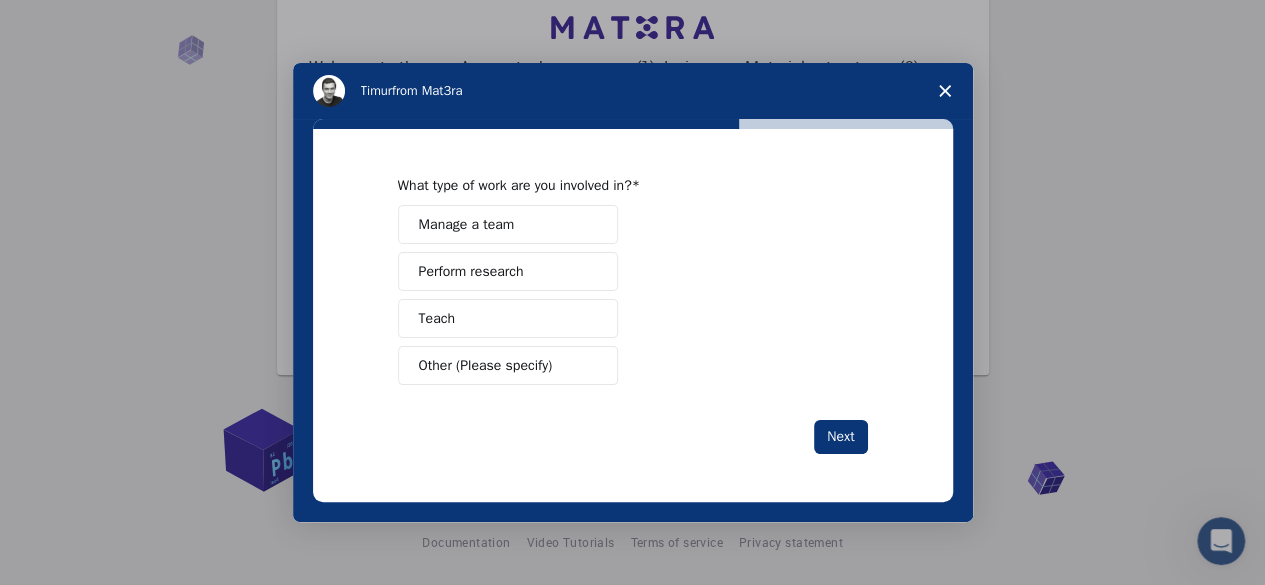 click on "Perform research" at bounding box center (508, 271) 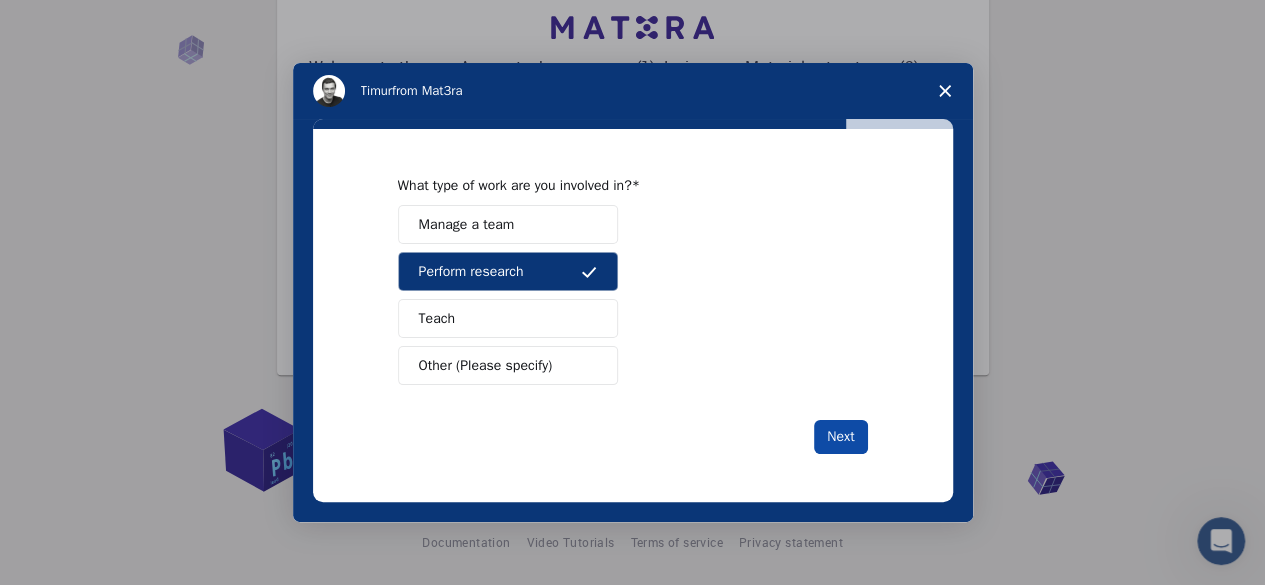 click on "Next" at bounding box center (840, 437) 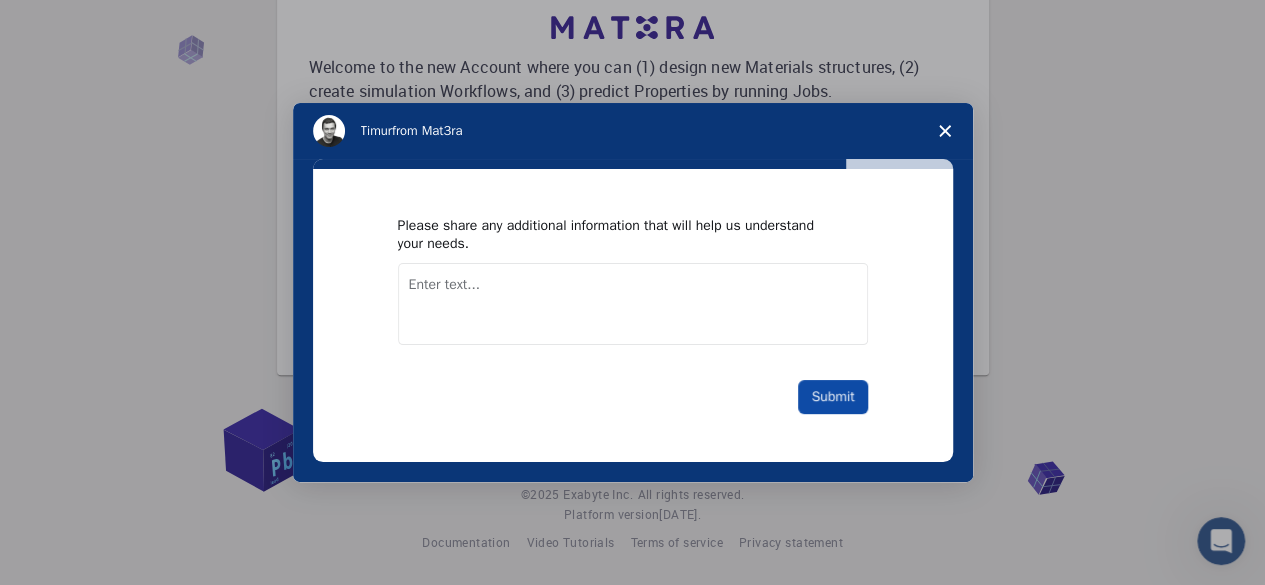 click on "Submit" at bounding box center (832, 397) 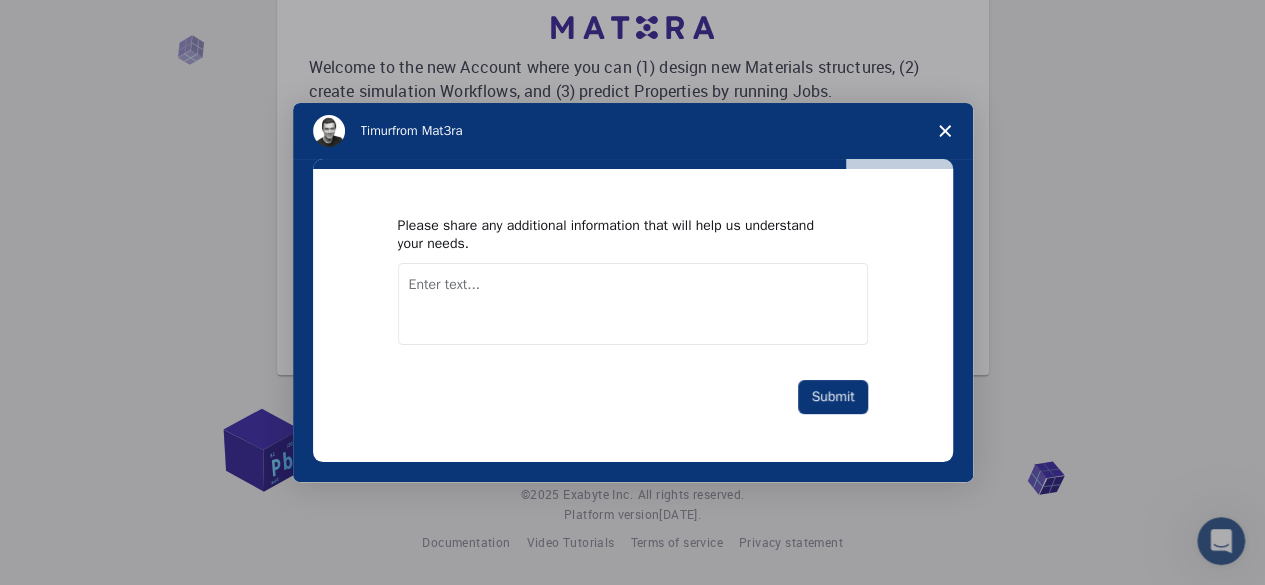 drag, startPoint x: 818, startPoint y: 117, endPoint x: 784, endPoint y: 156, distance: 51.739735 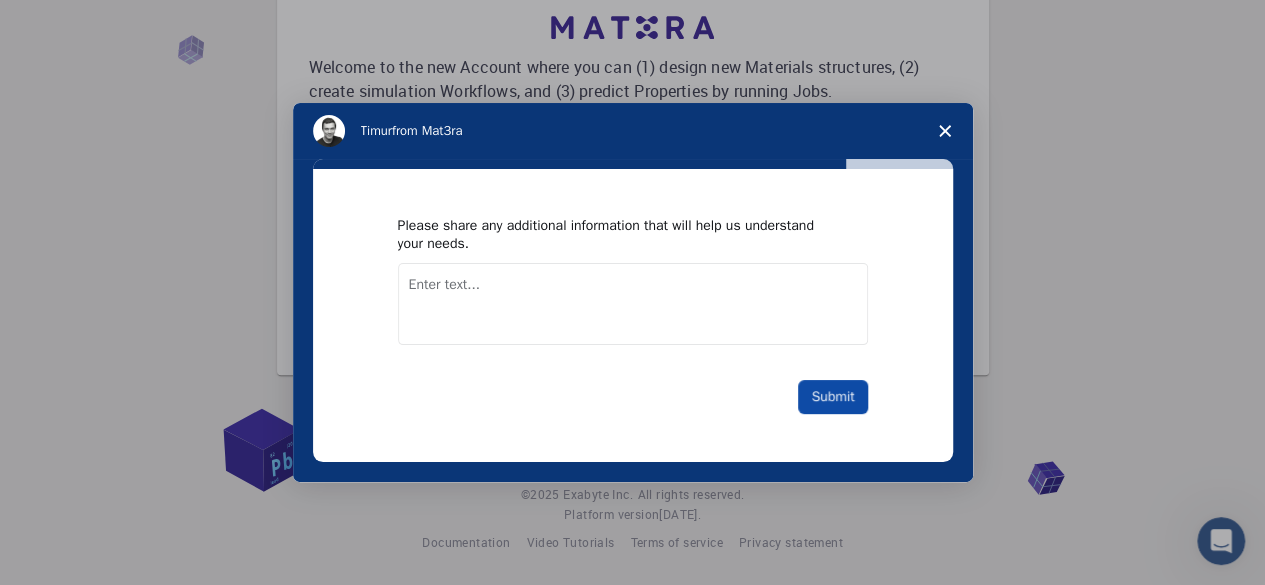 click on "Submit" at bounding box center [832, 397] 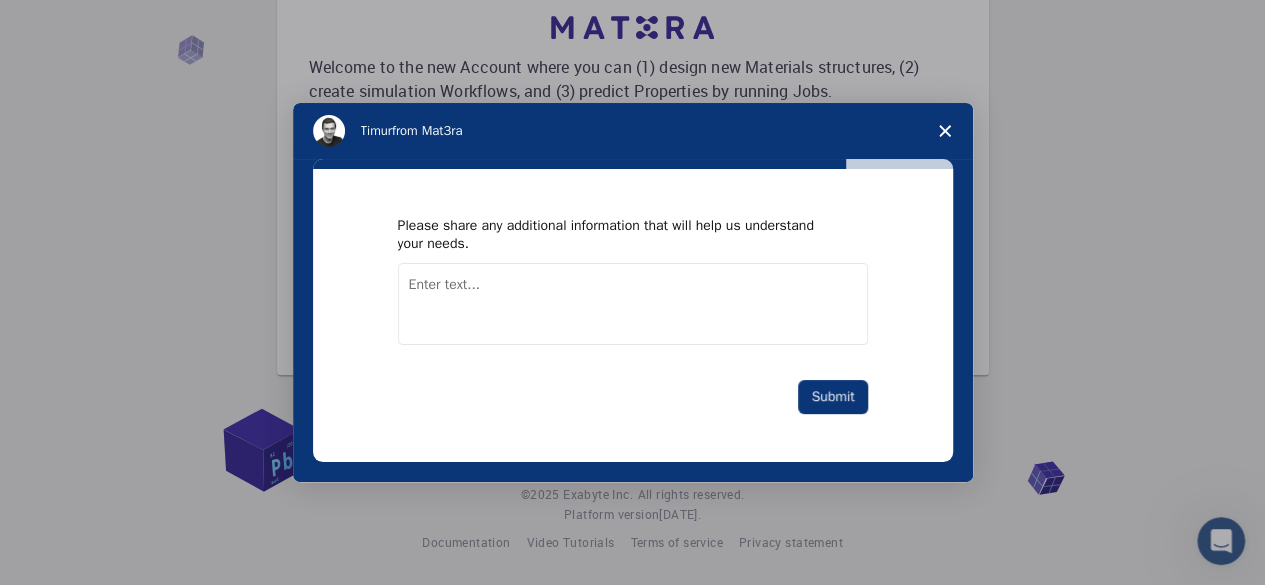 click at bounding box center [633, 304] 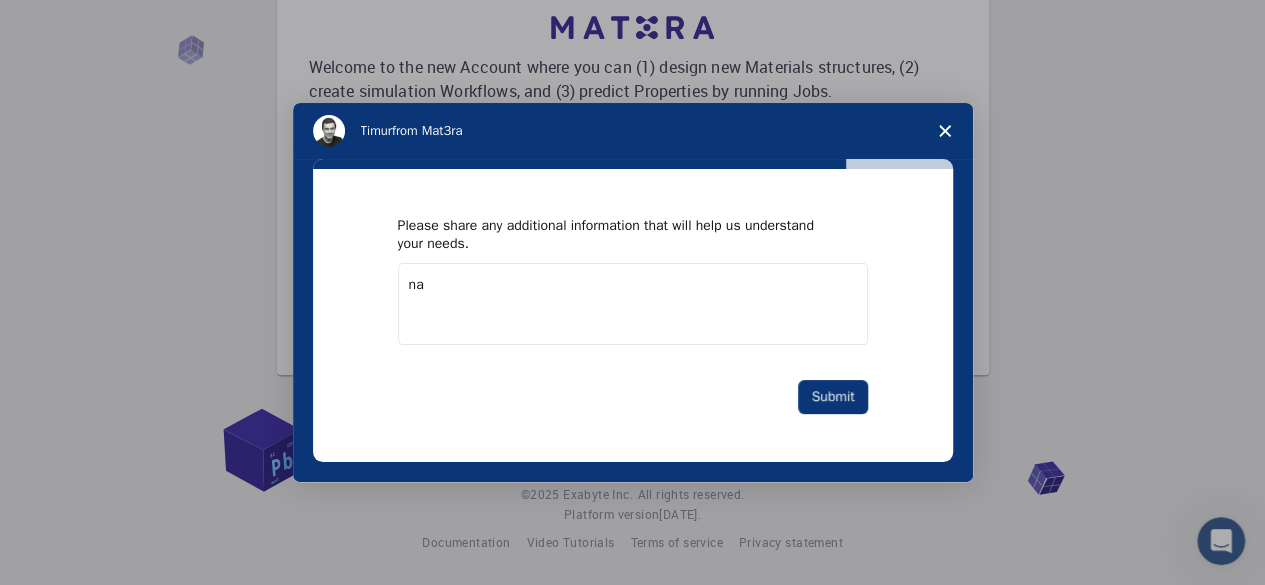 type on "na" 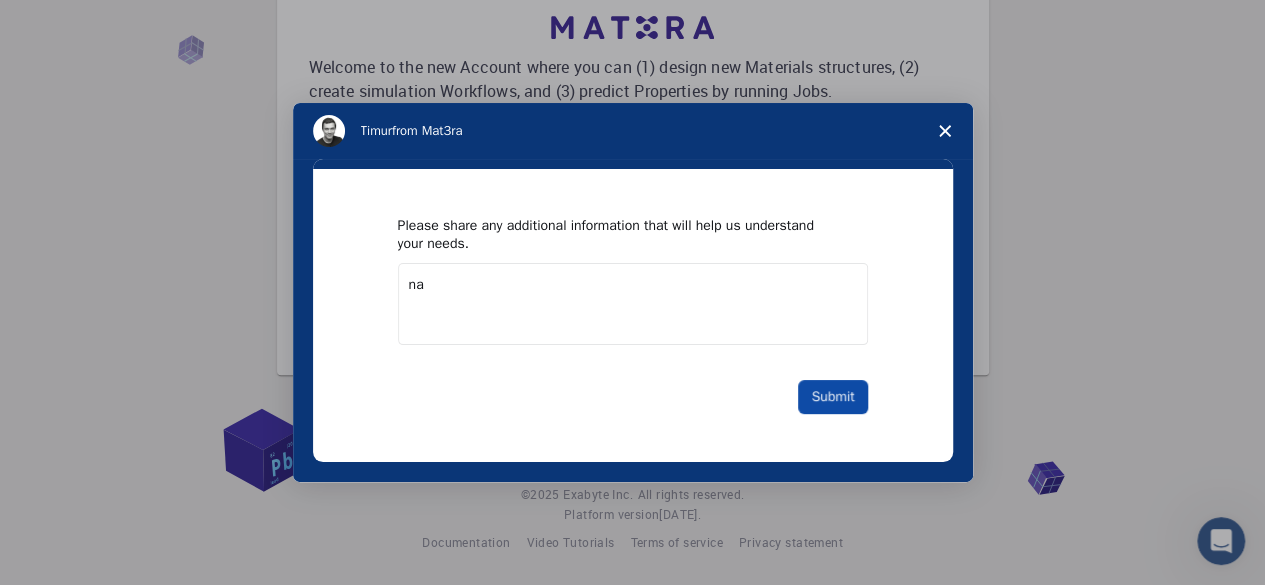 click on "Submit" at bounding box center (832, 397) 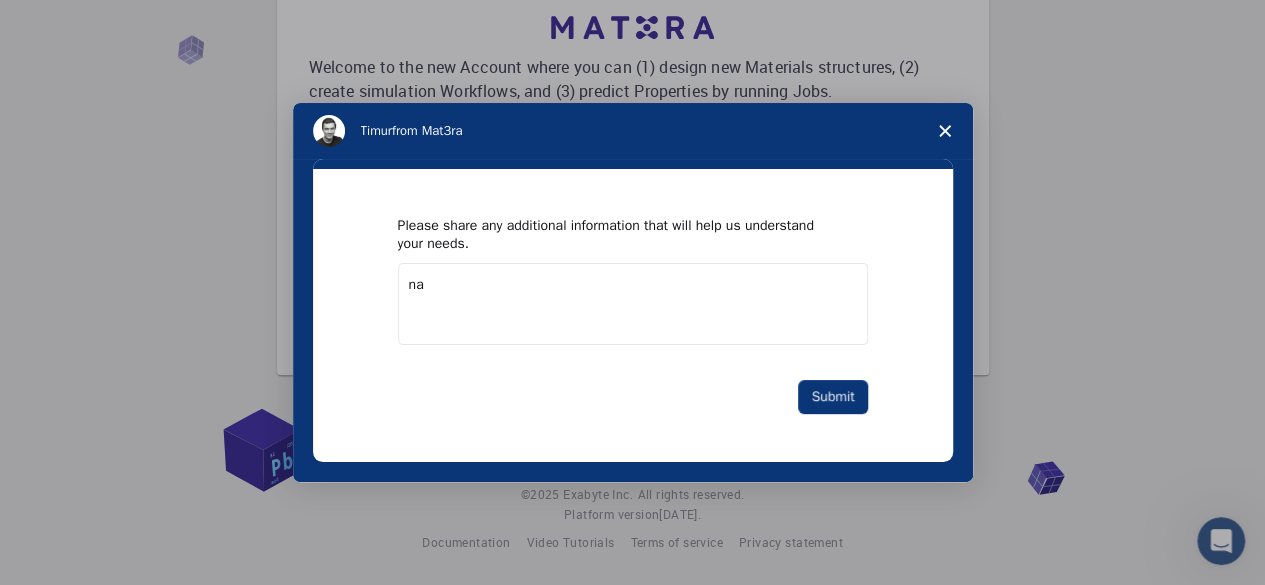 click on "na" at bounding box center [633, 304] 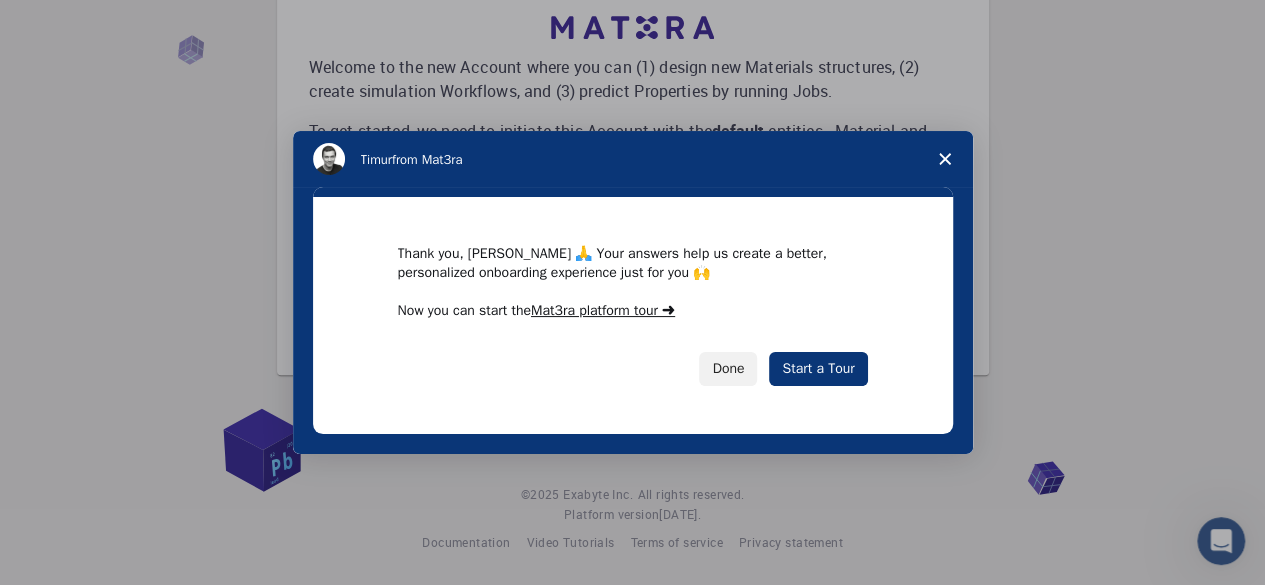 click on "Thank you, Aniruddha 🙏 Your answers help us create a better, personalized onboarding experience just for you 🙌   Now you can start the  Mat3ra platform tour ➜ Done Start a Tour" at bounding box center (633, 315) 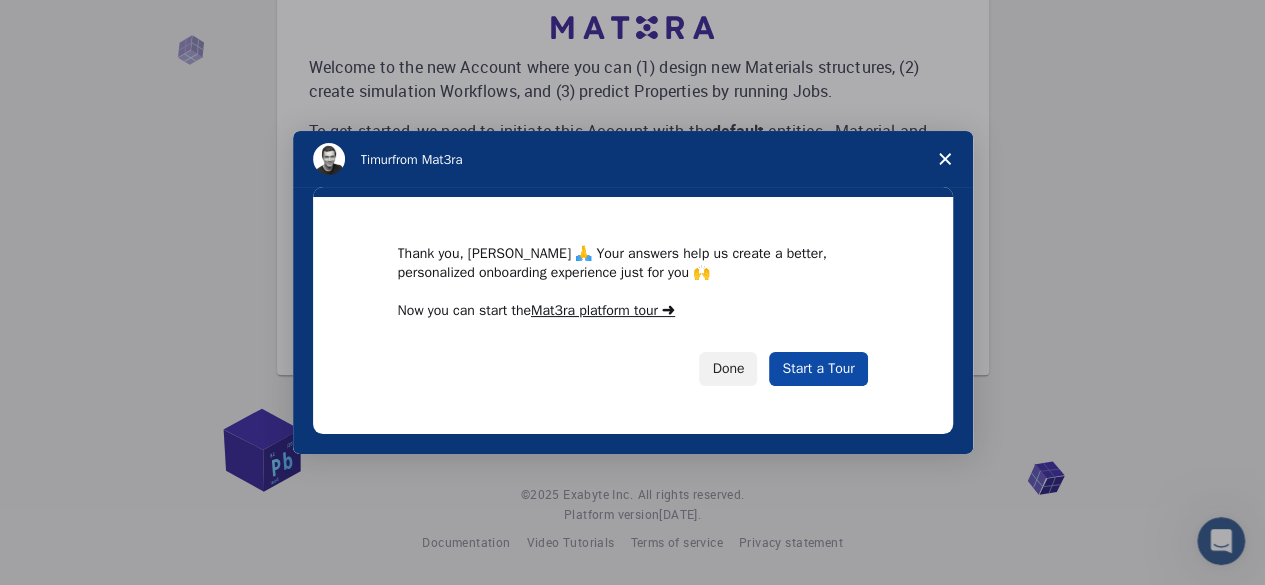 click on "Start a Tour" at bounding box center [818, 369] 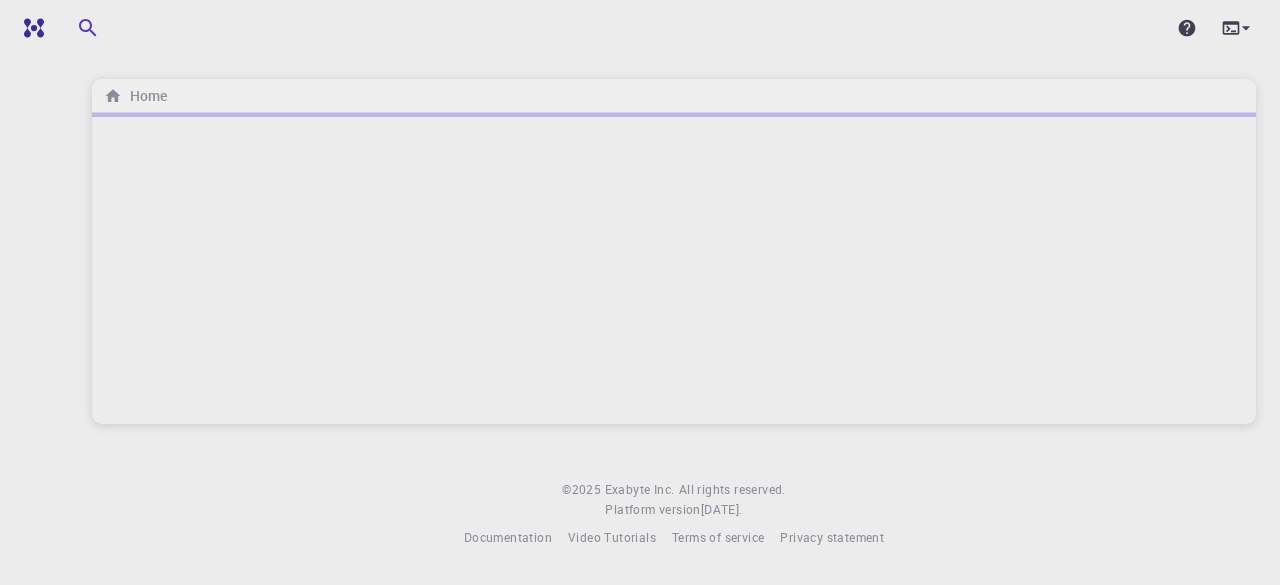 scroll, scrollTop: 0, scrollLeft: 0, axis: both 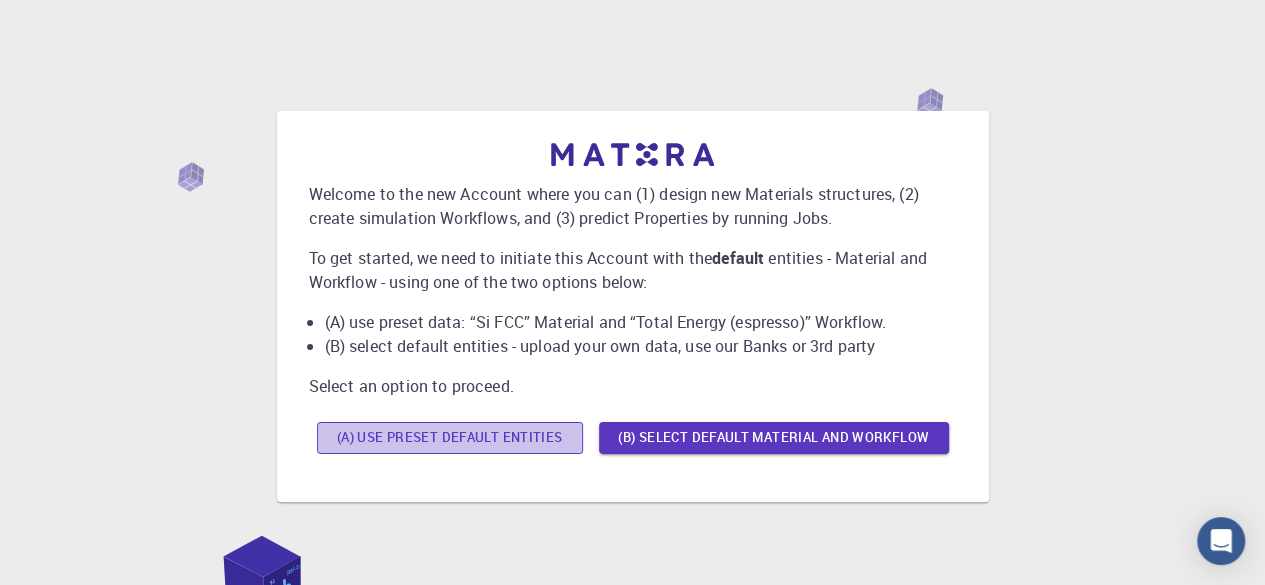 click on "(A) Use preset default entities" at bounding box center [450, 438] 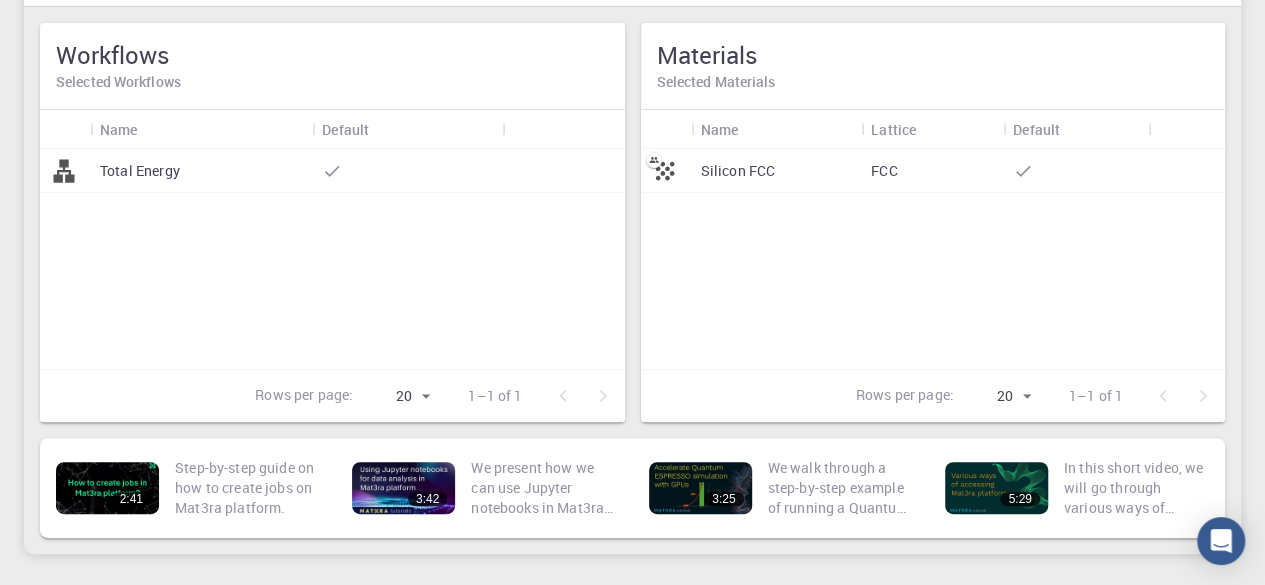 scroll, scrollTop: 200, scrollLeft: 0, axis: vertical 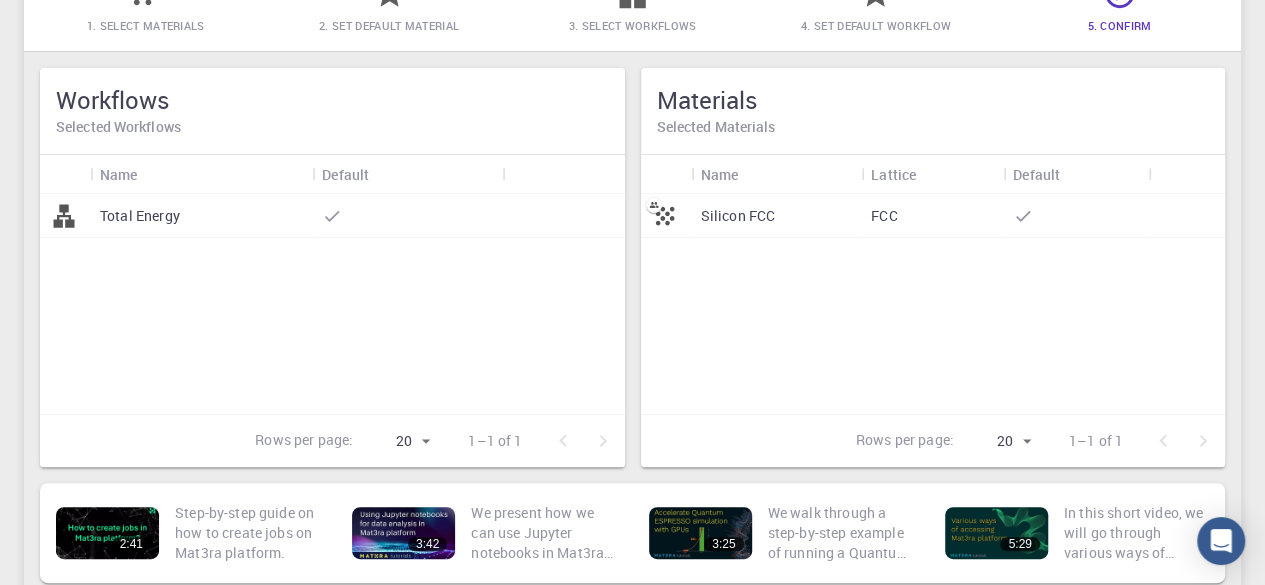 click on "Silicon FCC" at bounding box center [738, 216] 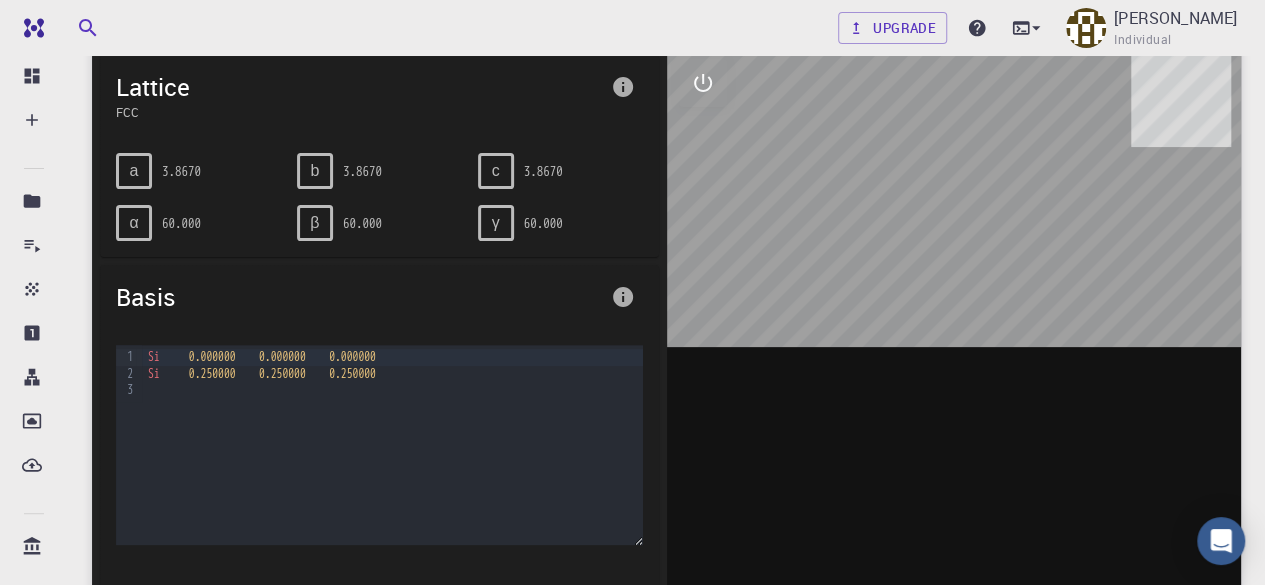 scroll, scrollTop: 200, scrollLeft: 0, axis: vertical 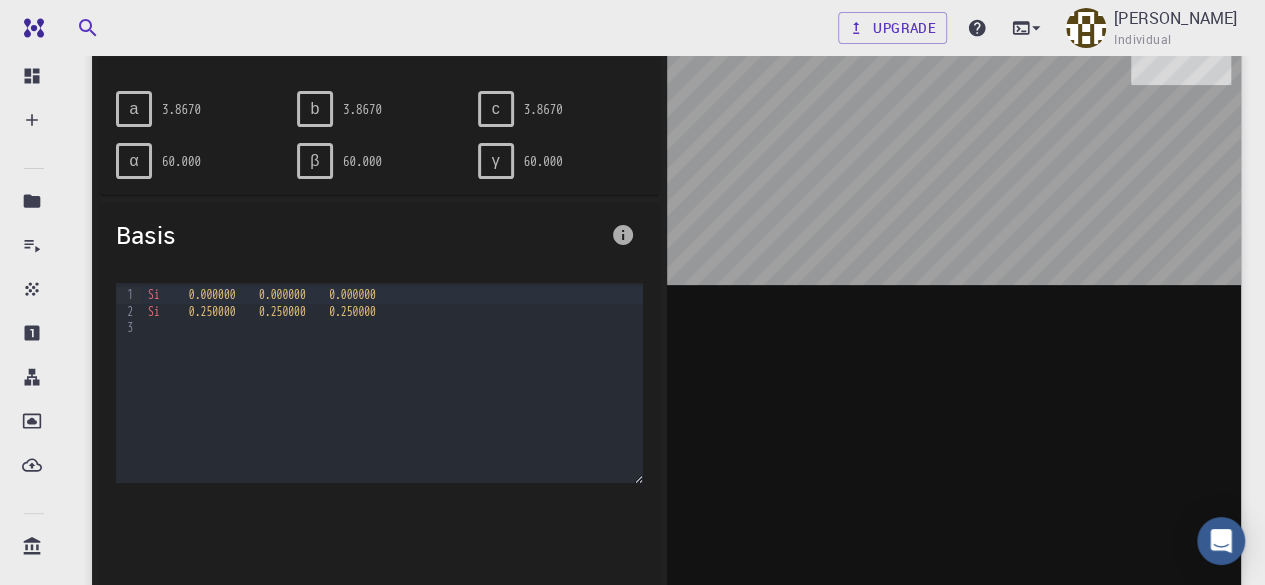 drag, startPoint x: 970, startPoint y: 225, endPoint x: 892, endPoint y: 263, distance: 86.764046 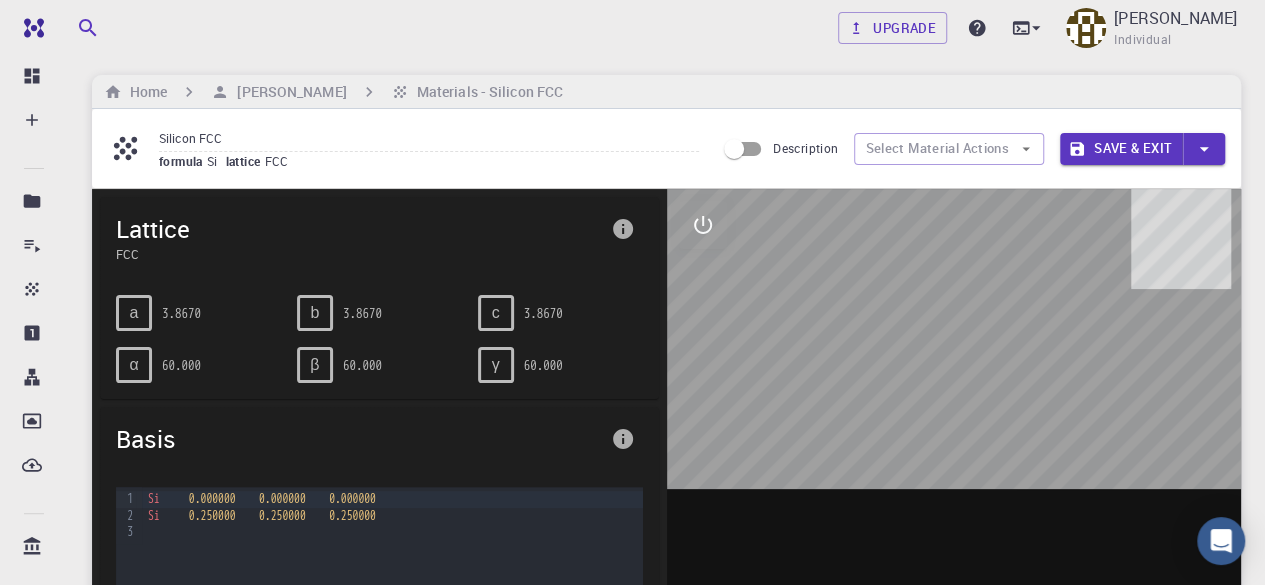 scroll, scrollTop: 0, scrollLeft: 0, axis: both 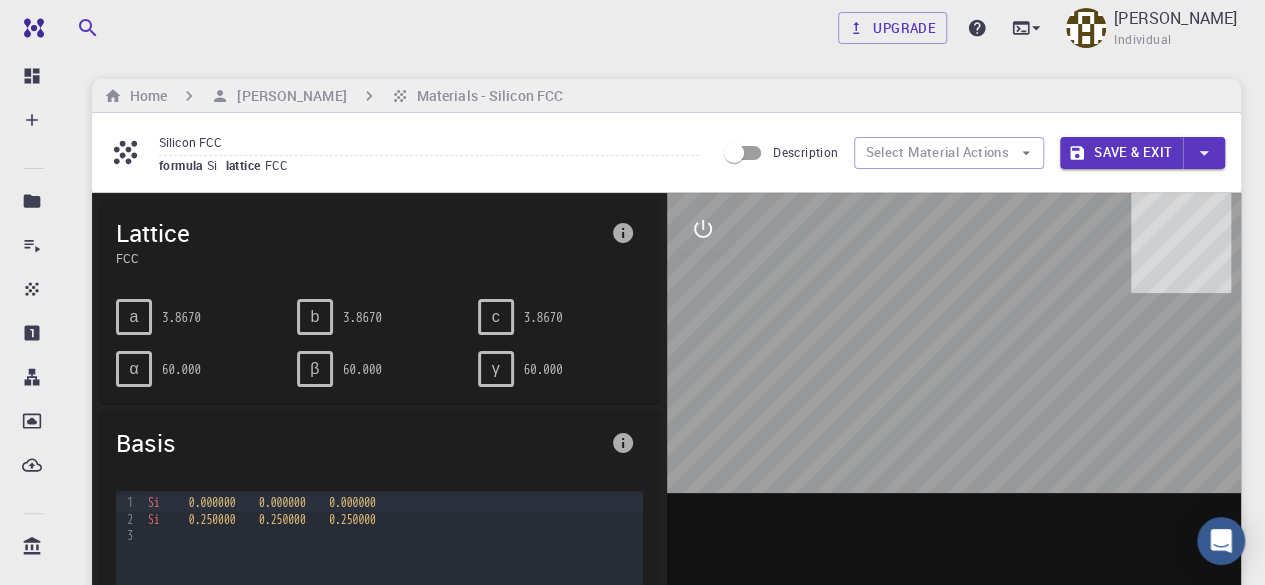 drag, startPoint x: 963, startPoint y: 343, endPoint x: 869, endPoint y: 367, distance: 97.015465 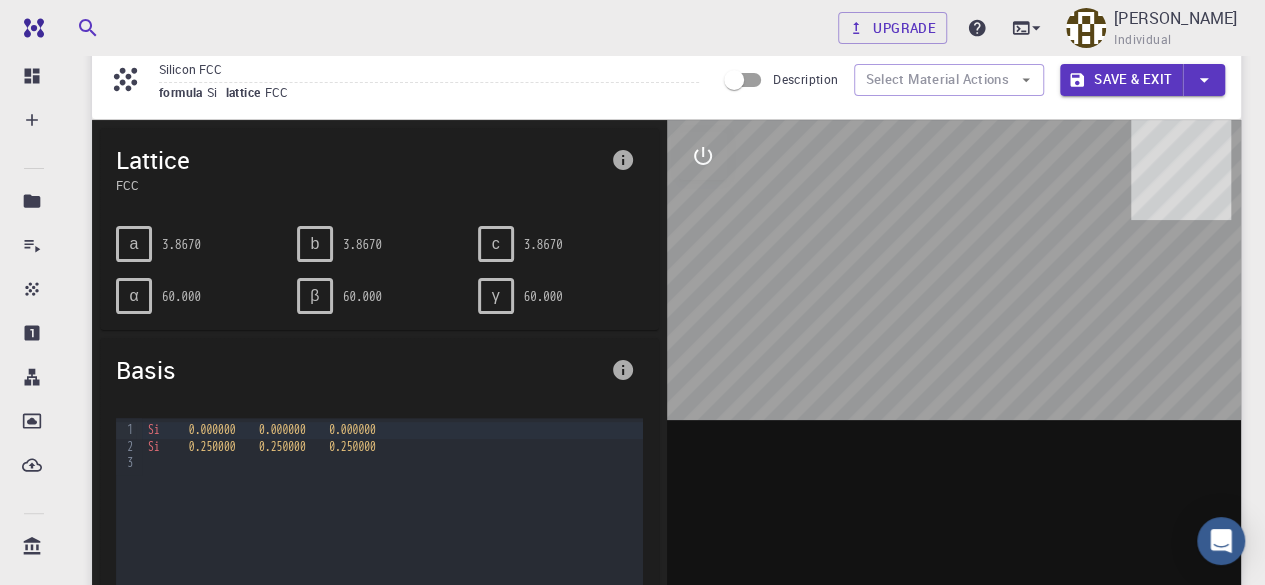 scroll, scrollTop: 100, scrollLeft: 0, axis: vertical 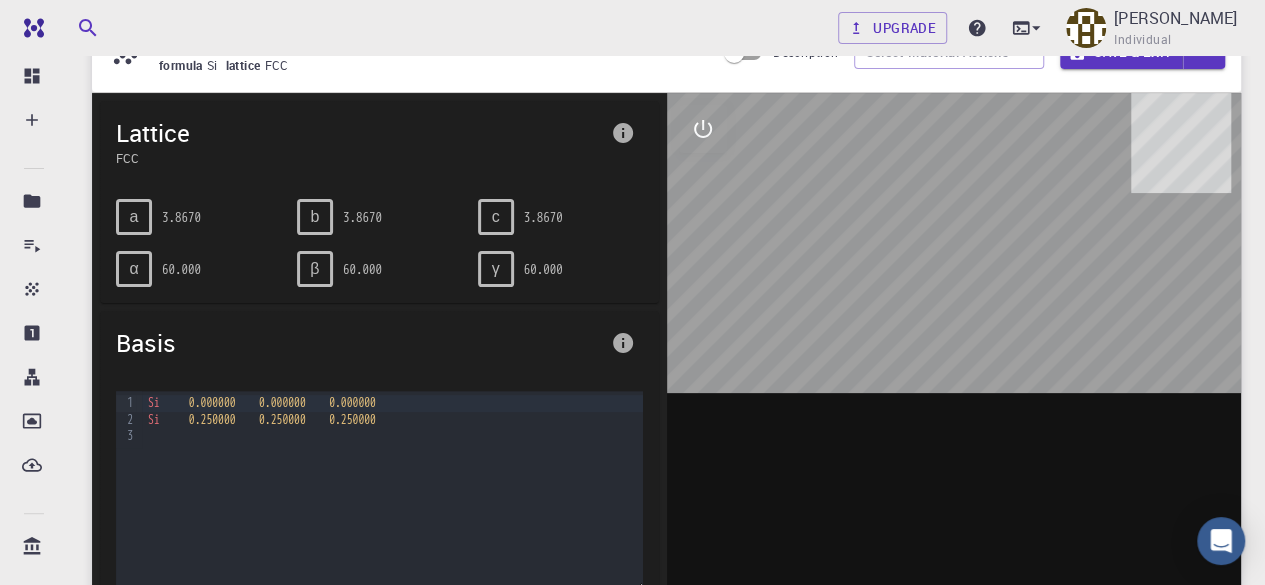 click on "3.8670" at bounding box center (181, 217) 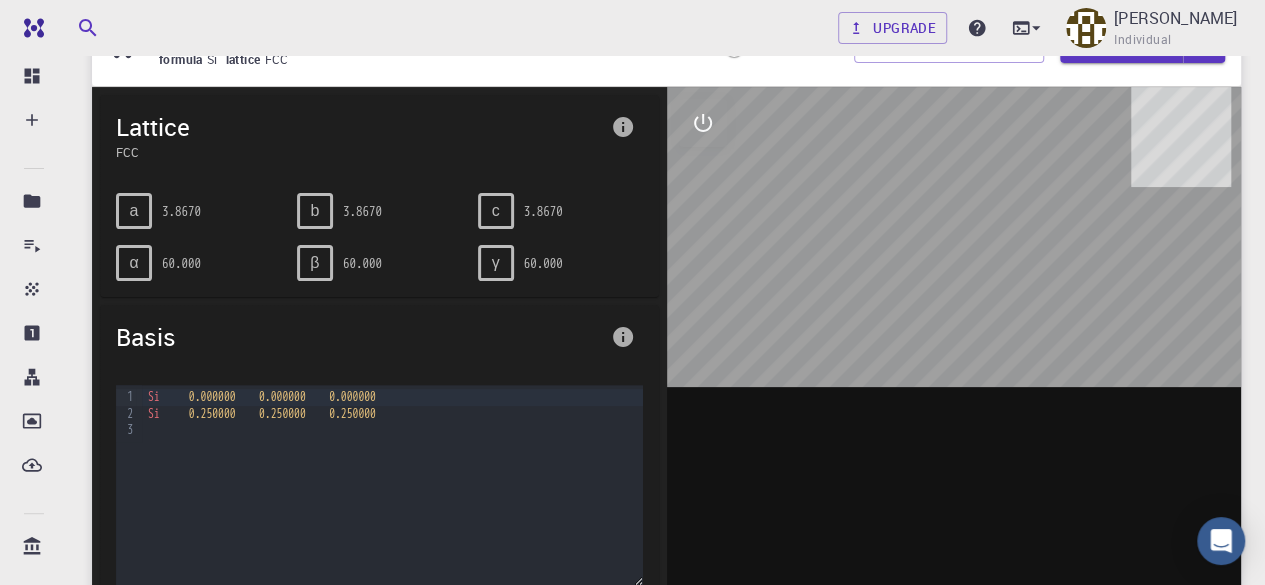 scroll, scrollTop: 0, scrollLeft: 0, axis: both 